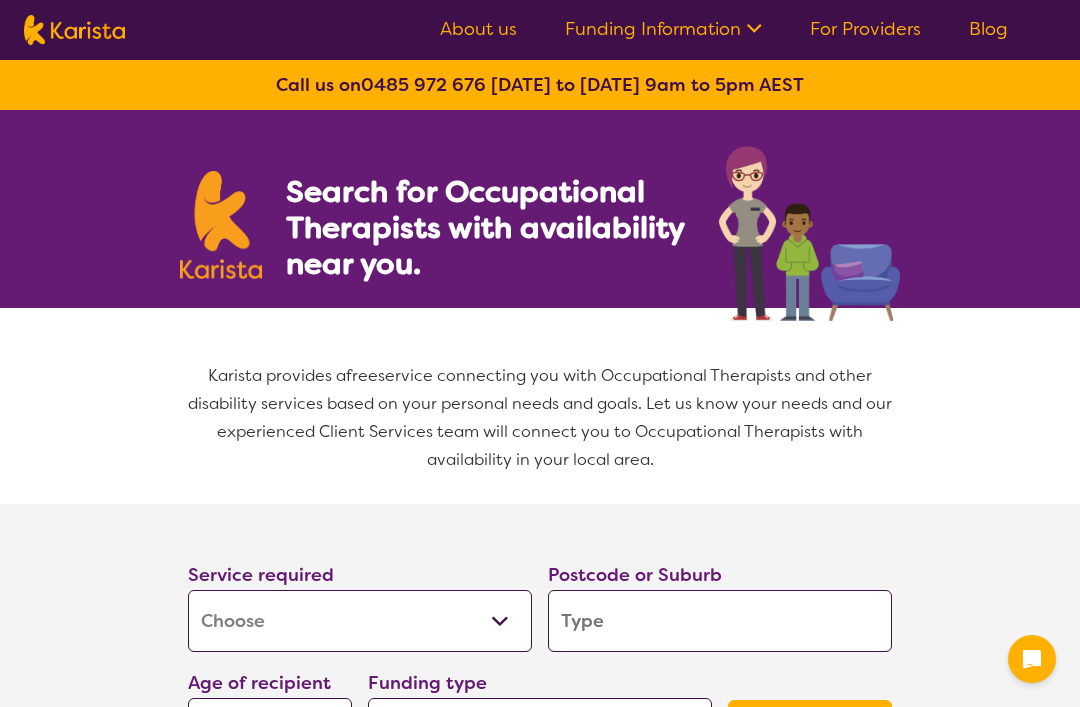 select on "[MEDICAL_DATA]" 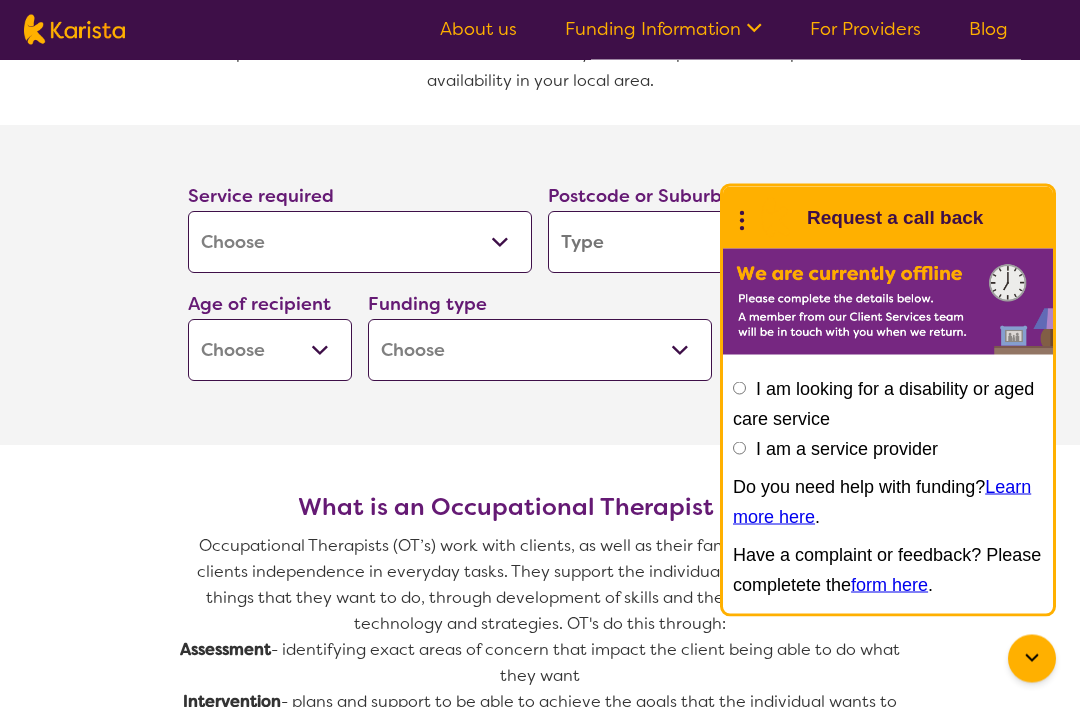 scroll, scrollTop: 382, scrollLeft: 0, axis: vertical 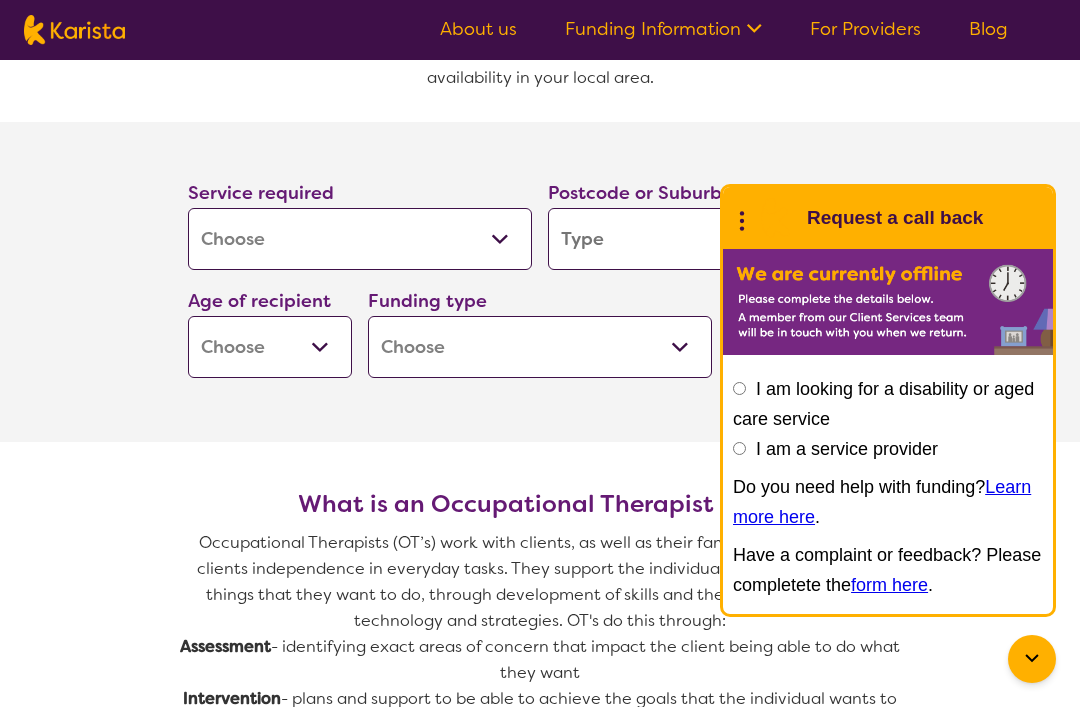 click at bounding box center (720, 239) 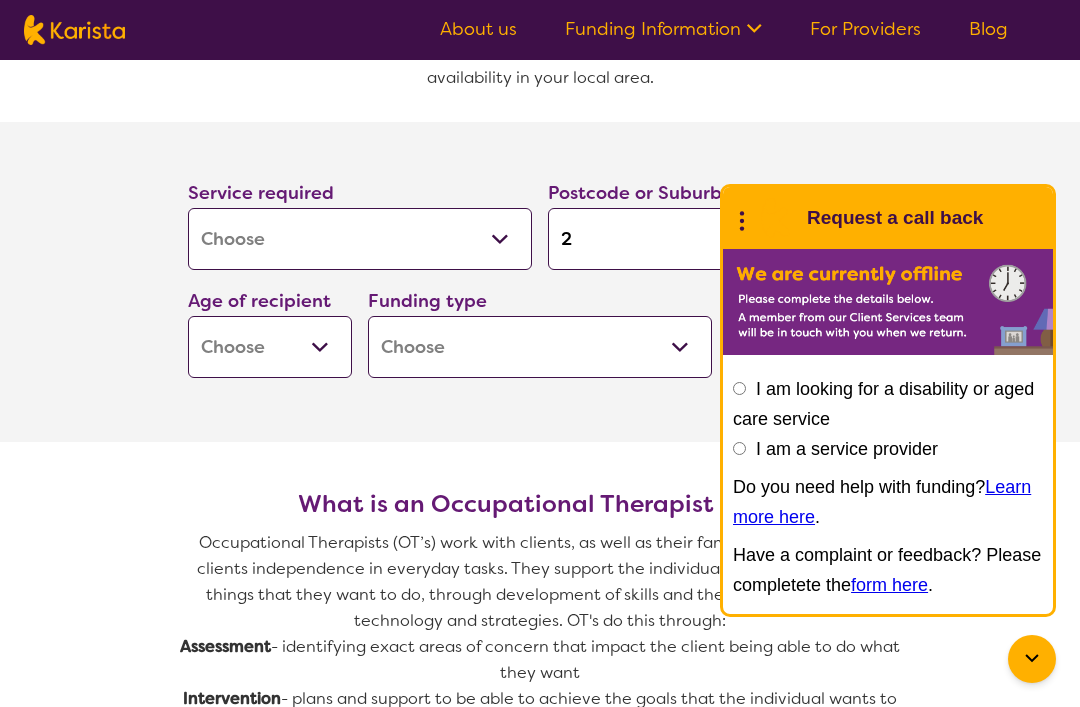 type on "2" 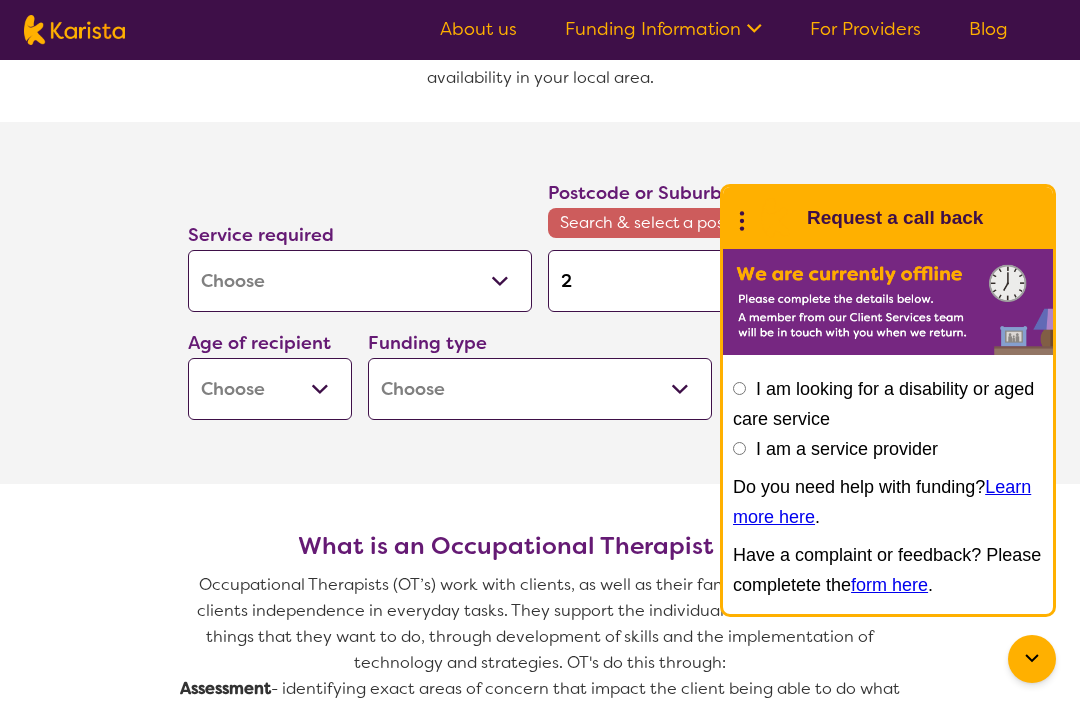 type on "22" 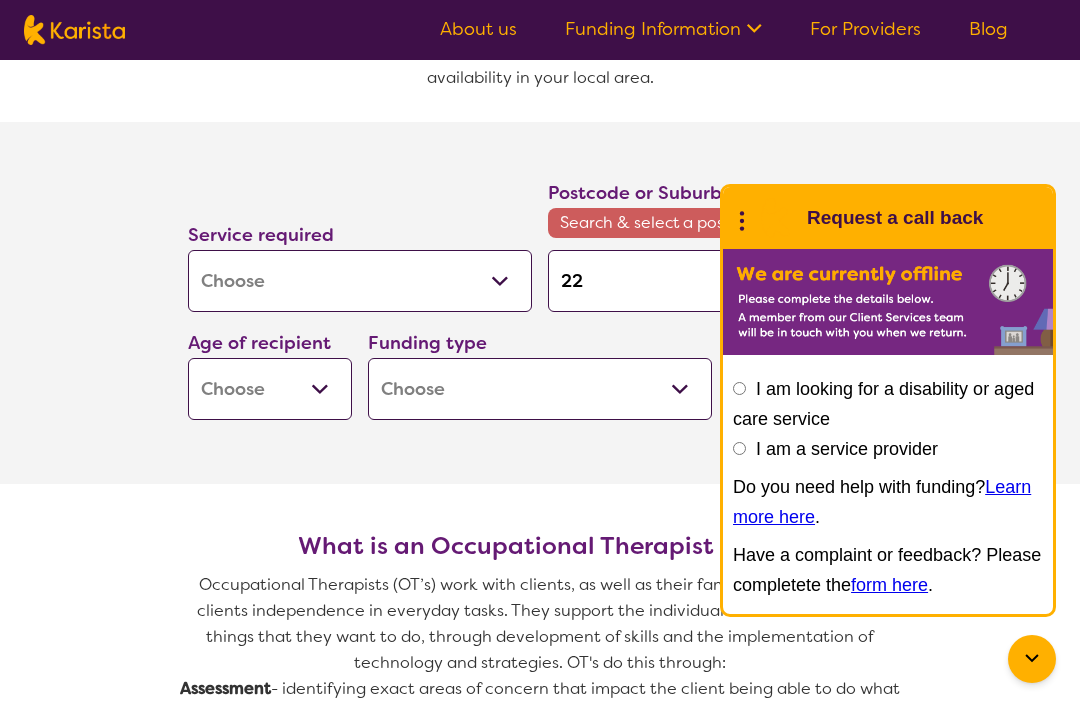 type on "22" 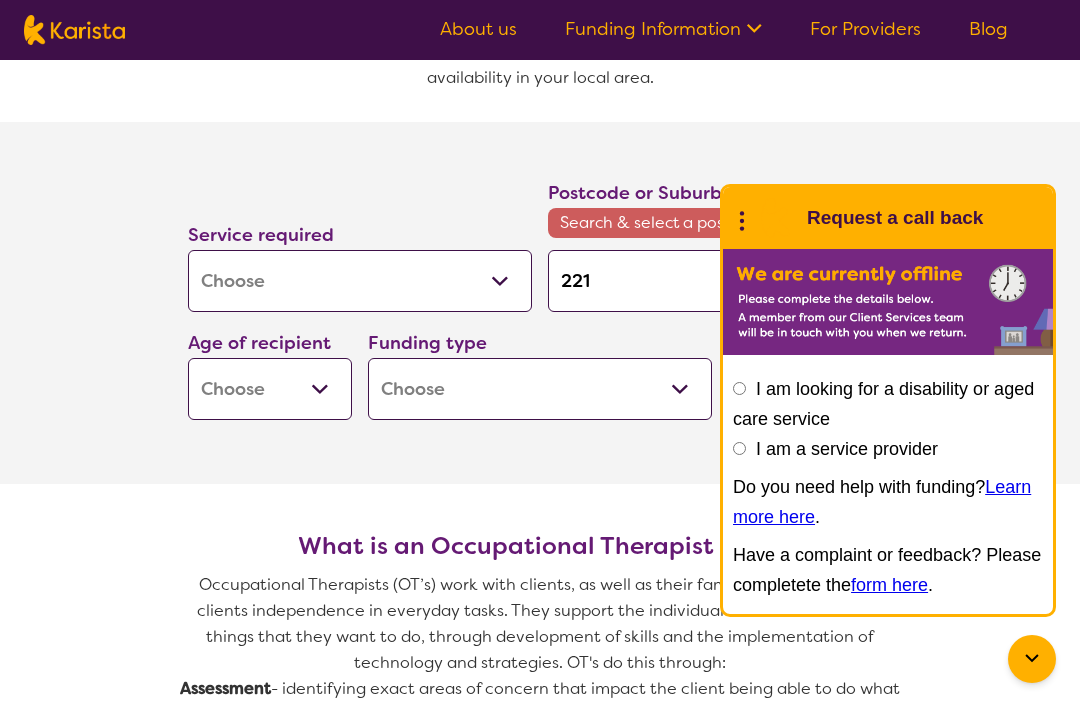 type on "2216" 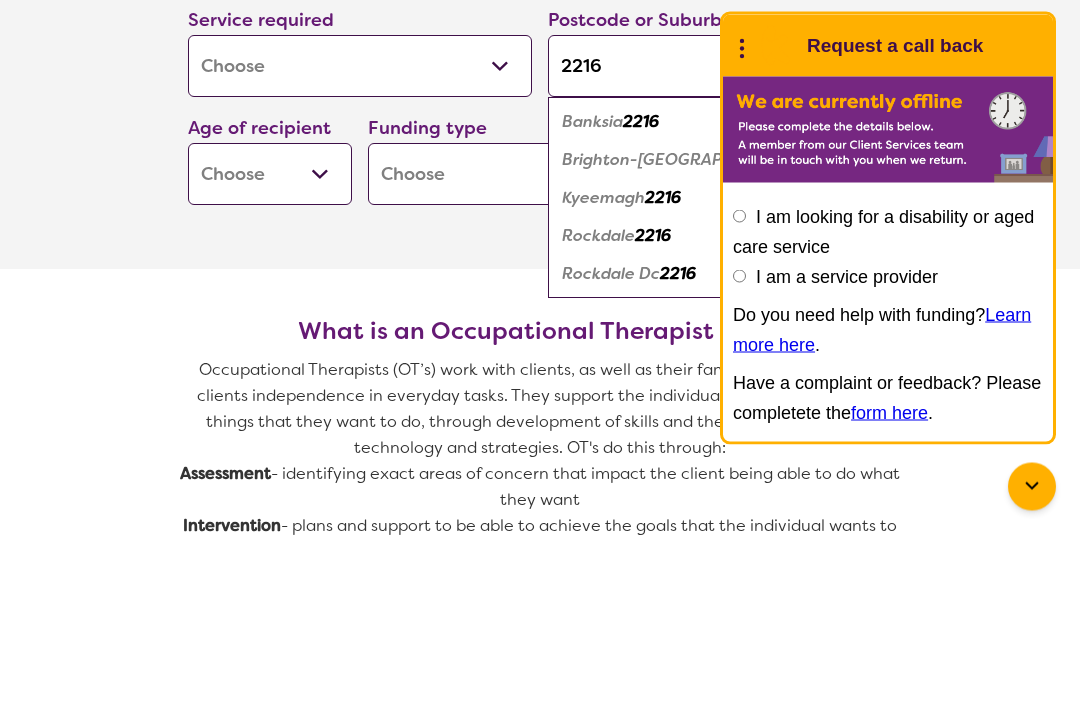 type on "2216" 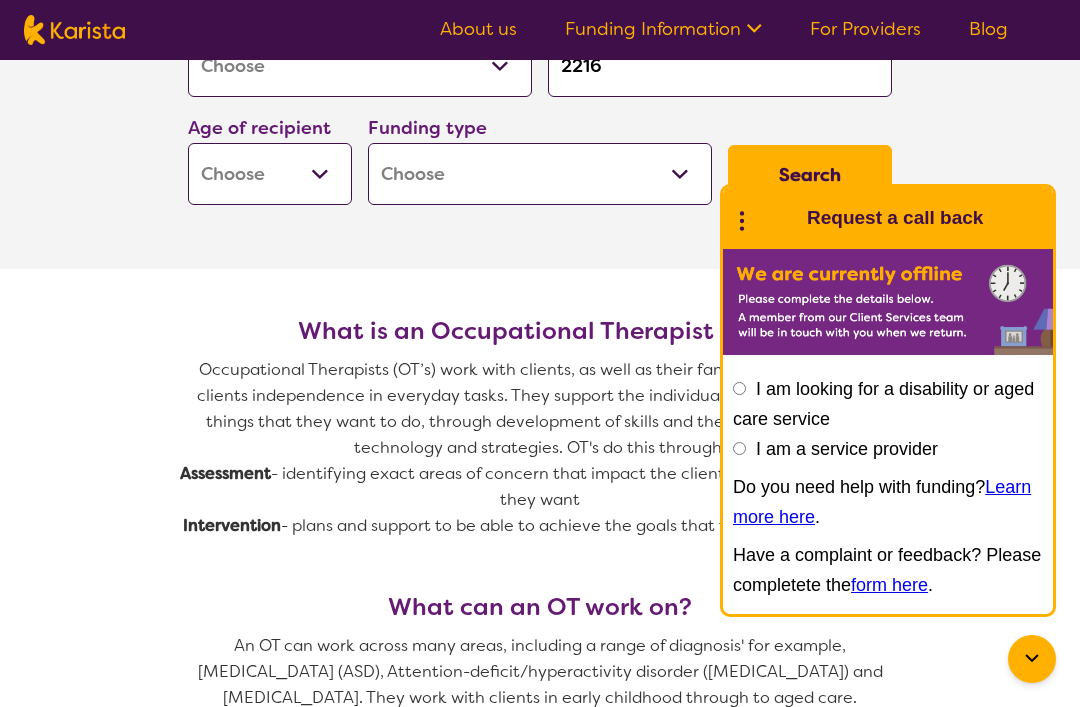click on "Early Childhood - 0 to 9 Child - 10 to 11 Adolescent - 12 to 17 Adult - 18 to 64 Aged - [DEMOGRAPHIC_DATA]+" at bounding box center [270, 174] 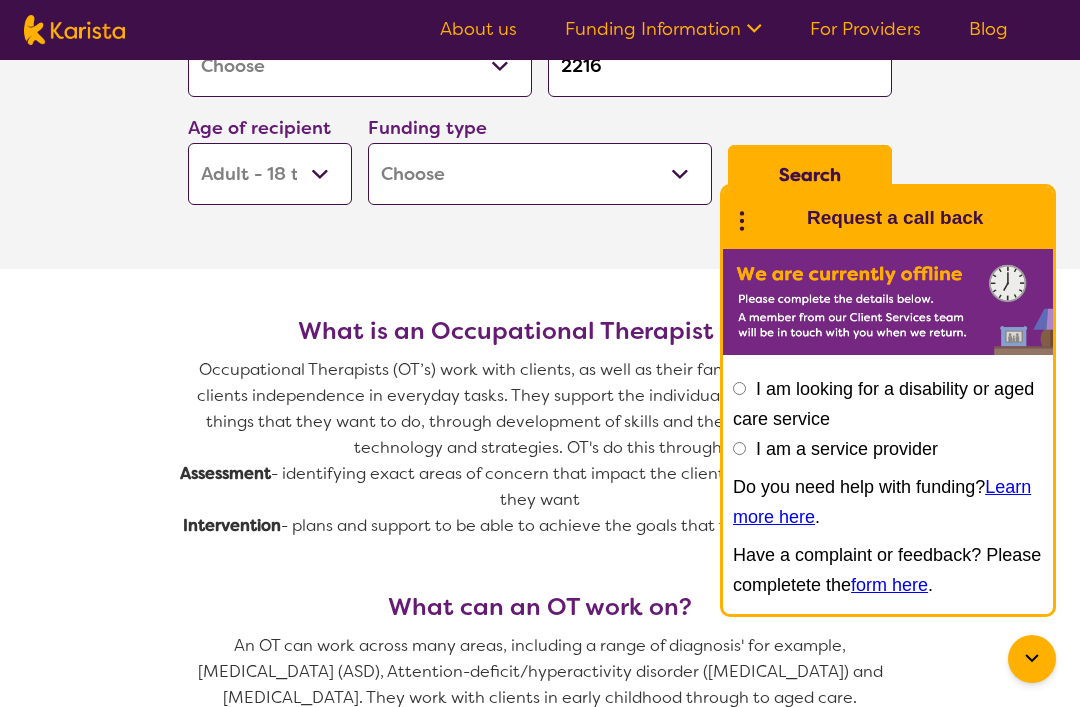 select on "AD" 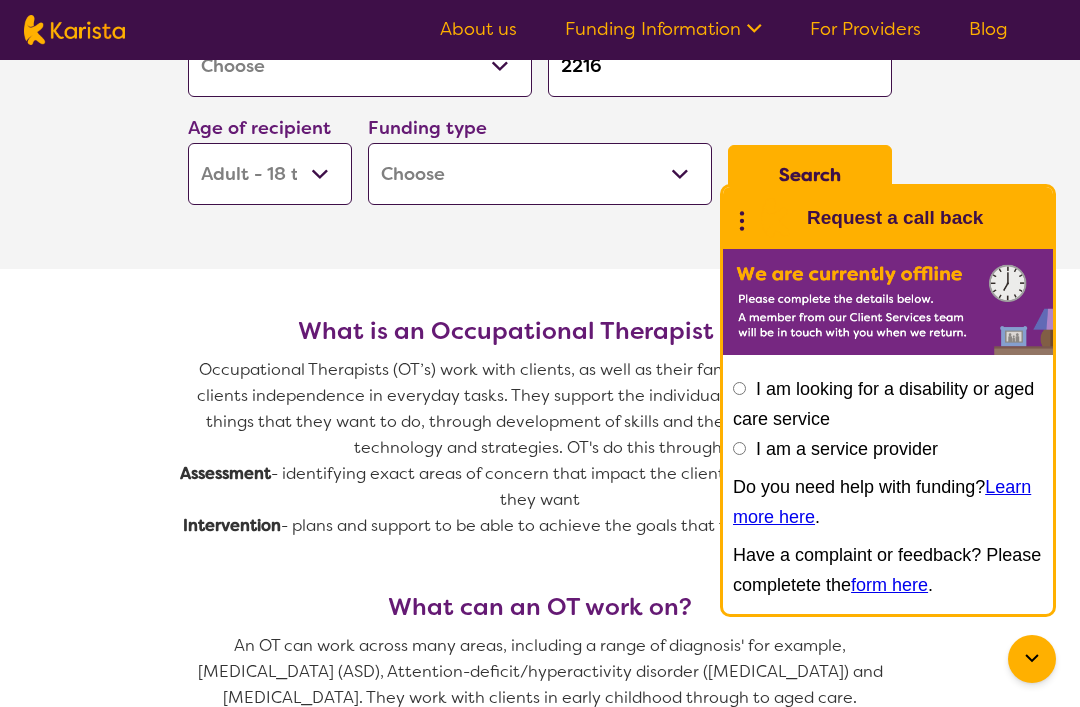 click on "Home Care Package (HCP) National Disability Insurance Scheme (NDIS) I don't know" at bounding box center (540, 174) 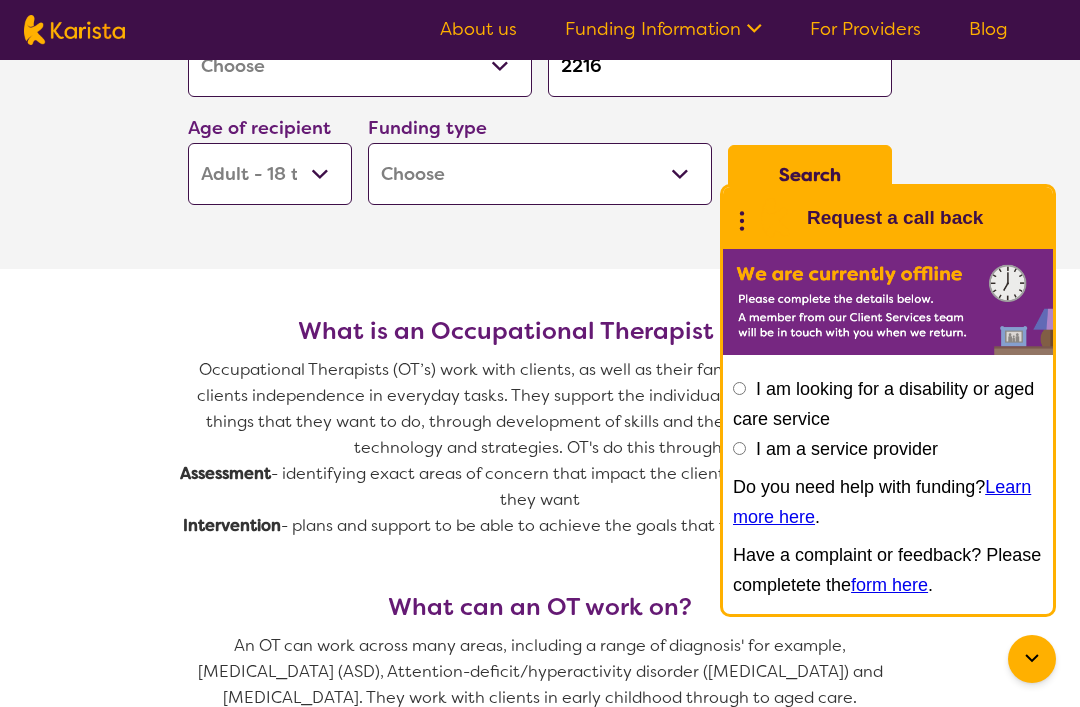 select on "NDIS" 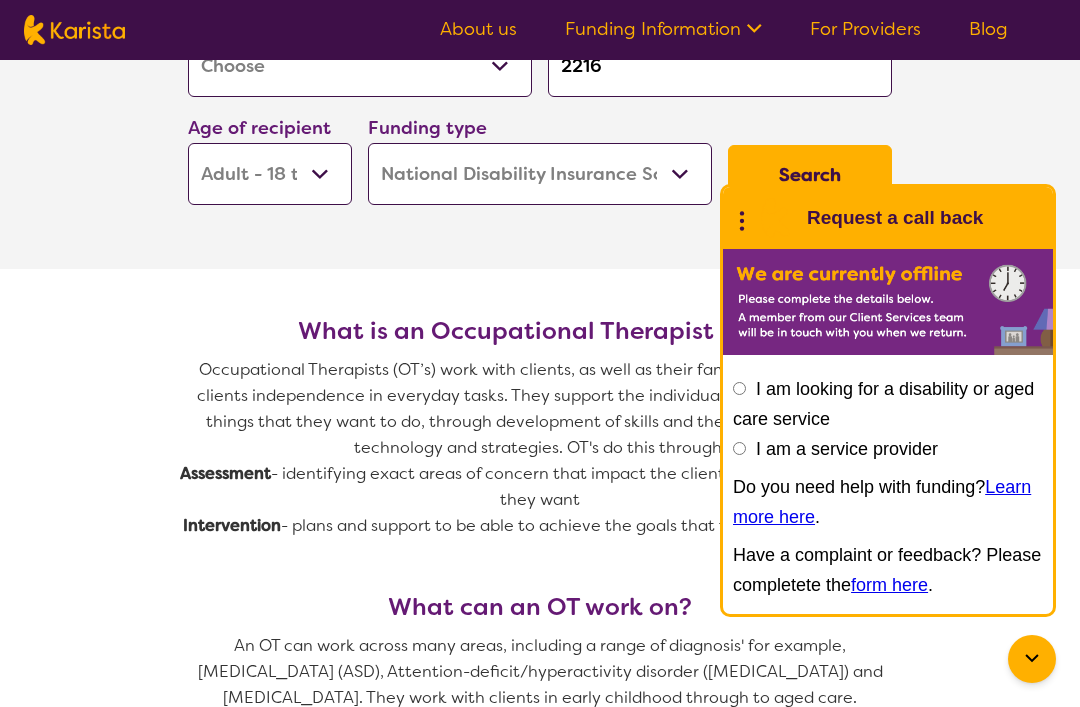 select on "NDIS" 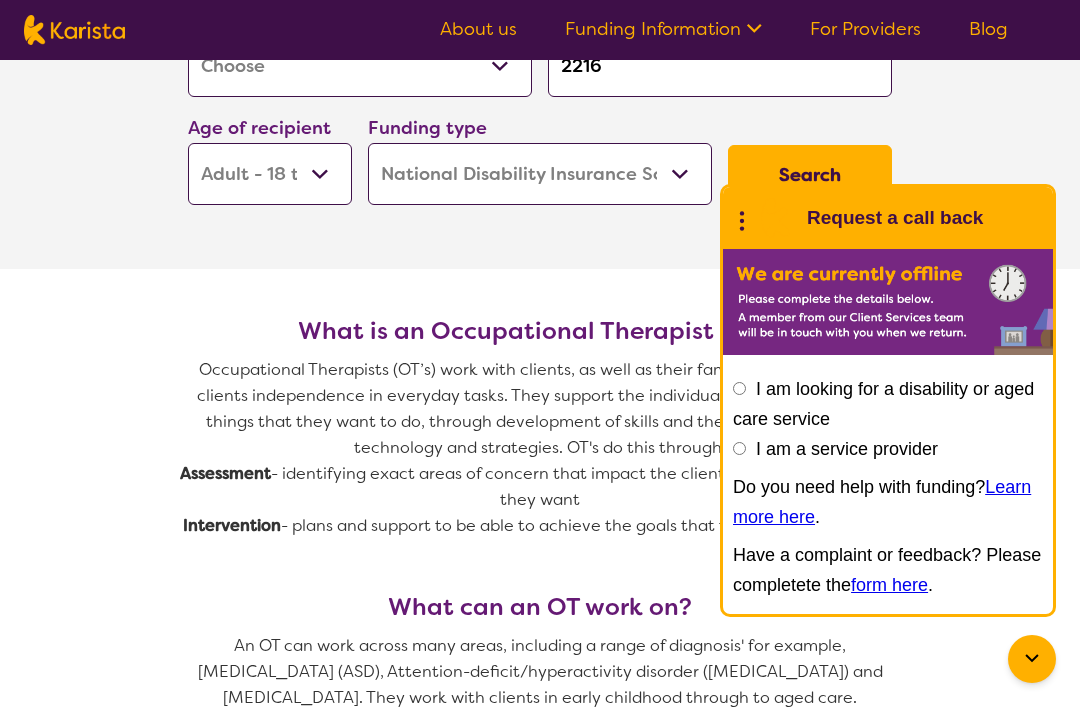 click on "Search" at bounding box center (810, 175) 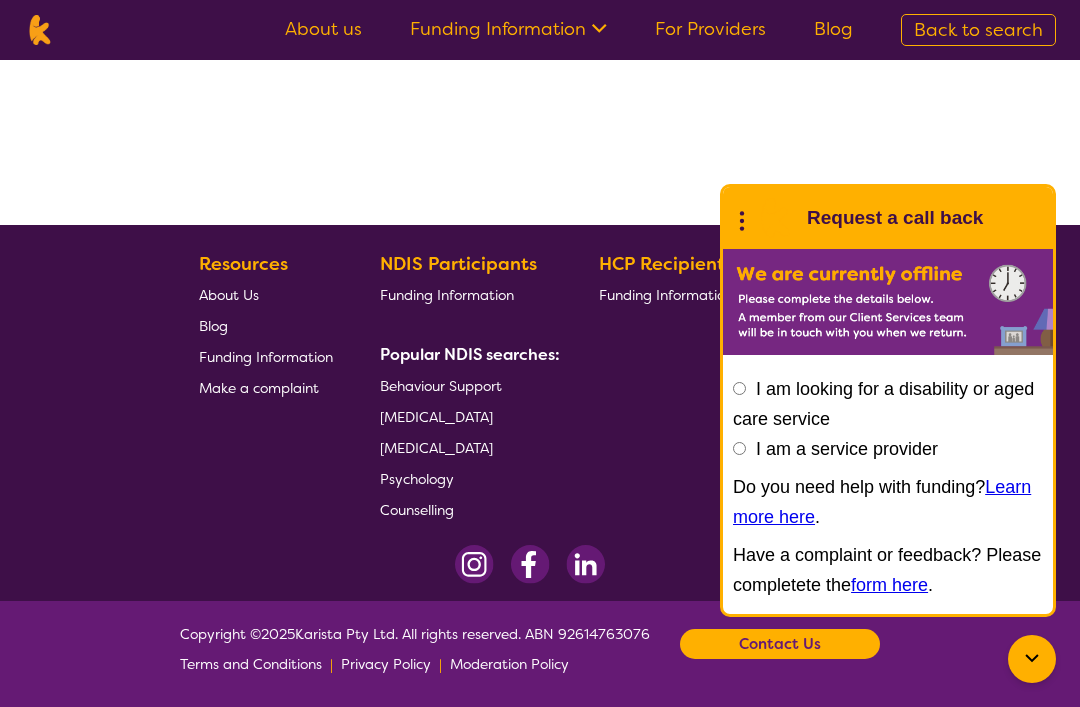 scroll, scrollTop: 0, scrollLeft: 0, axis: both 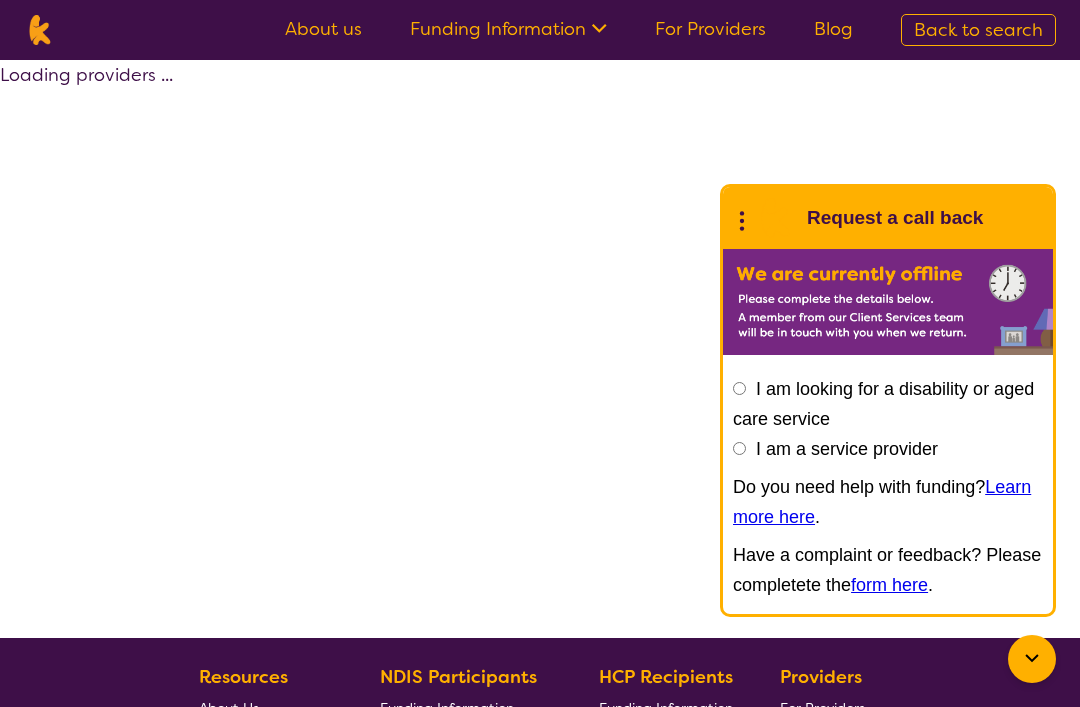 select on "by_score" 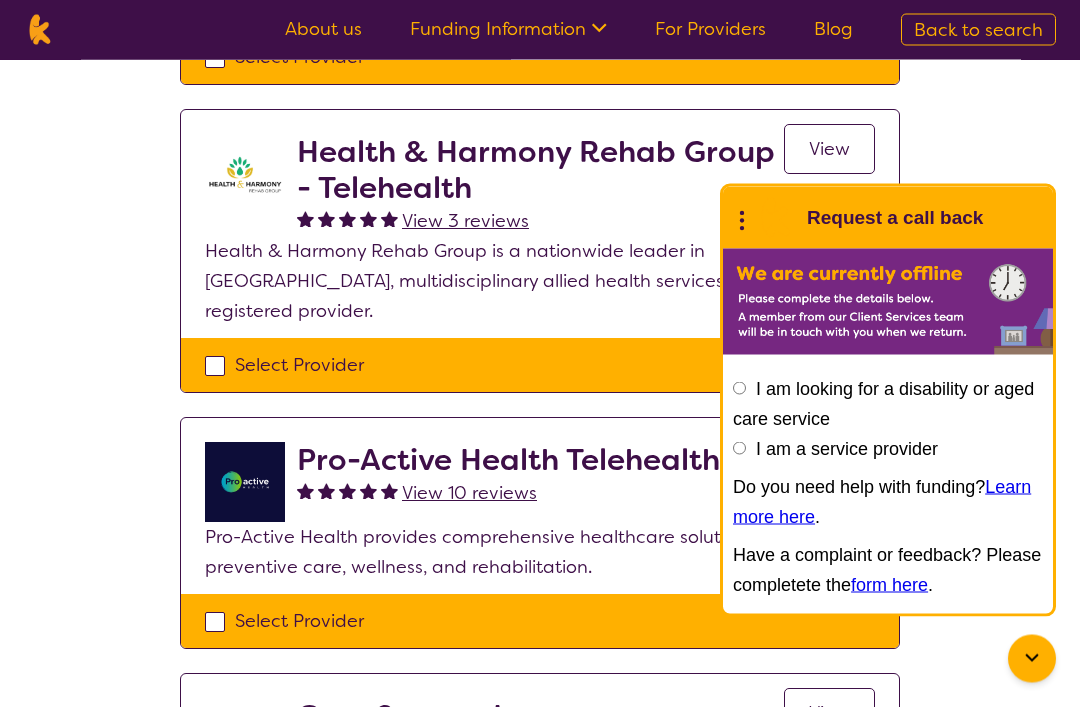 scroll, scrollTop: 1282, scrollLeft: 0, axis: vertical 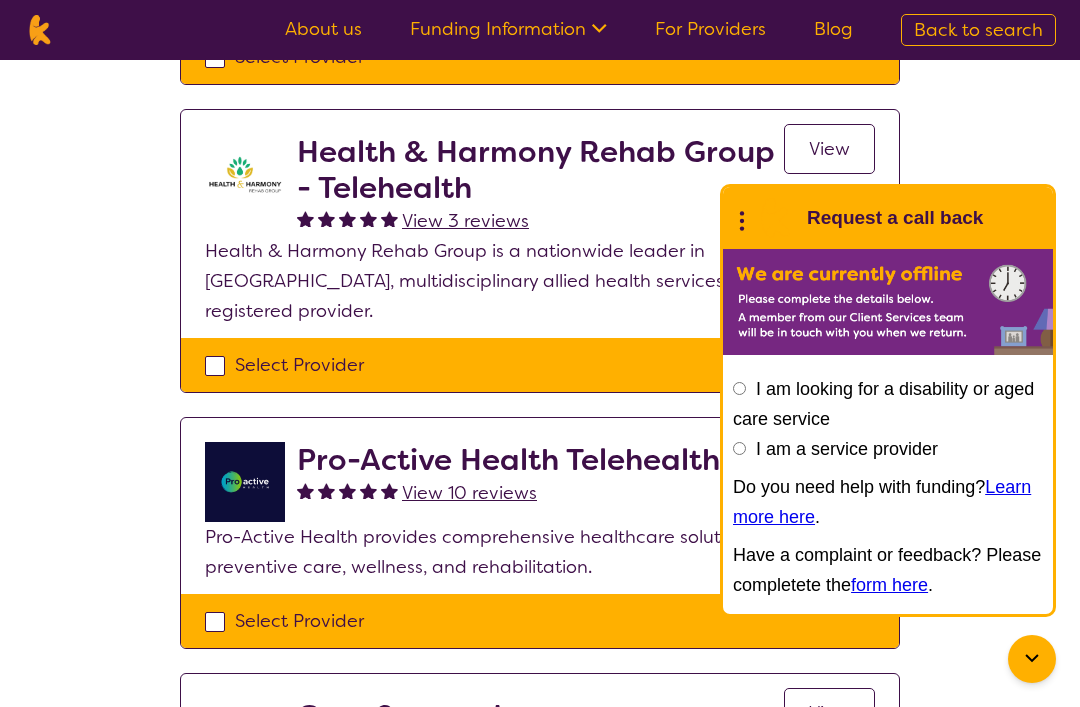 click on "View" at bounding box center (829, 149) 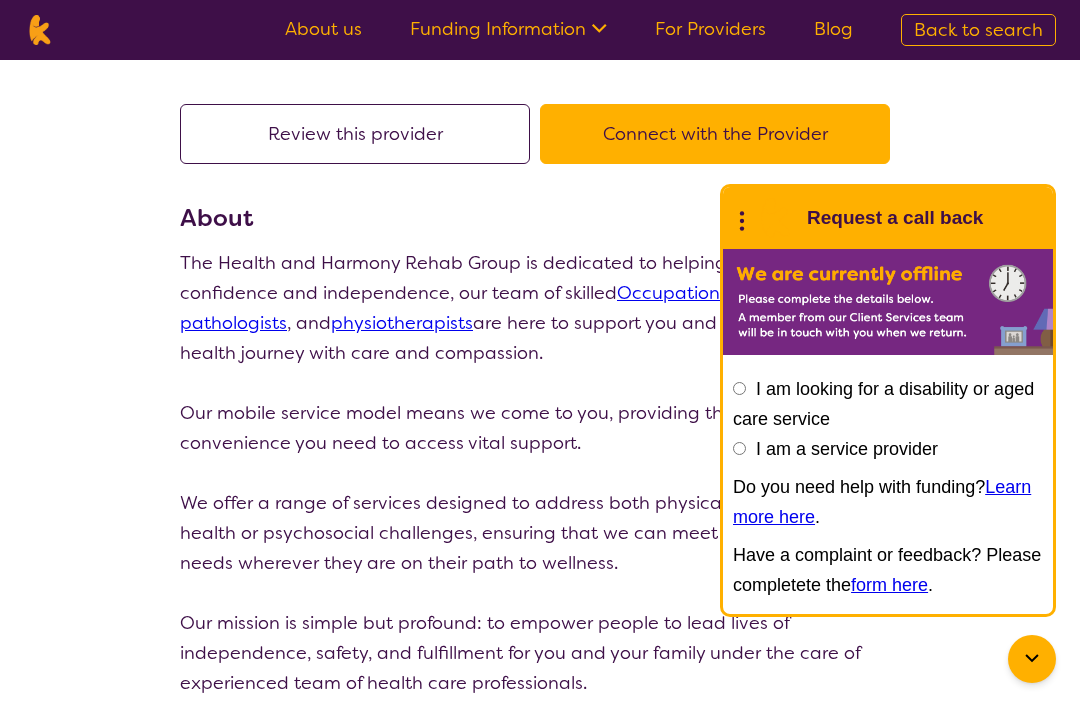 scroll, scrollTop: 0, scrollLeft: 0, axis: both 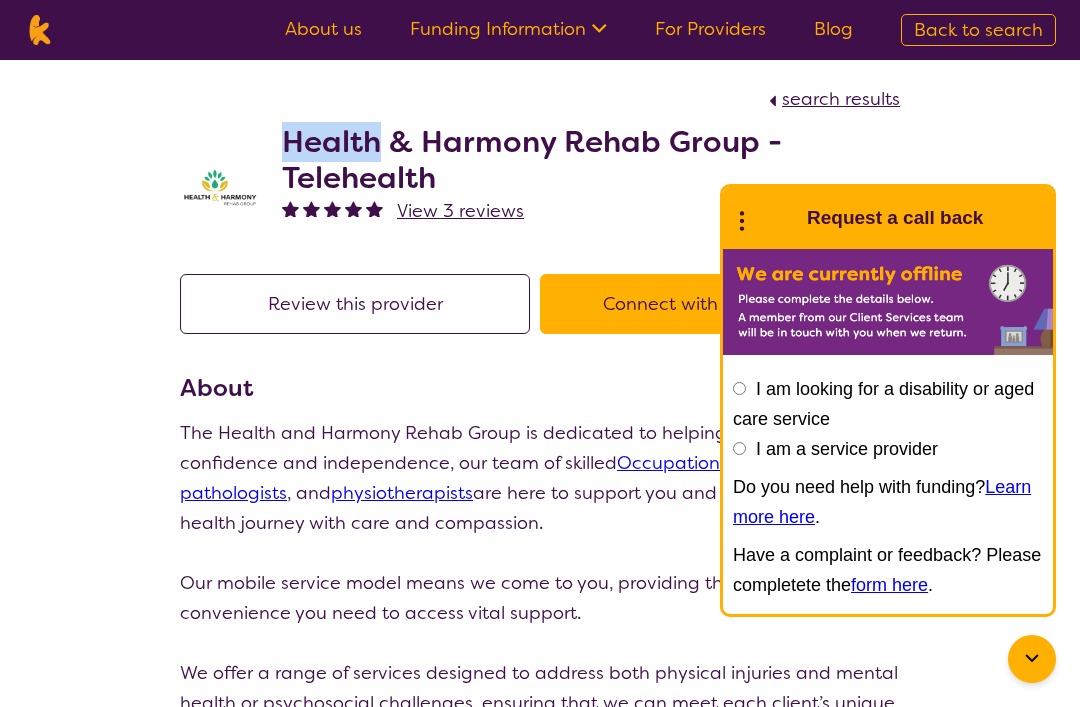 select on "by_score" 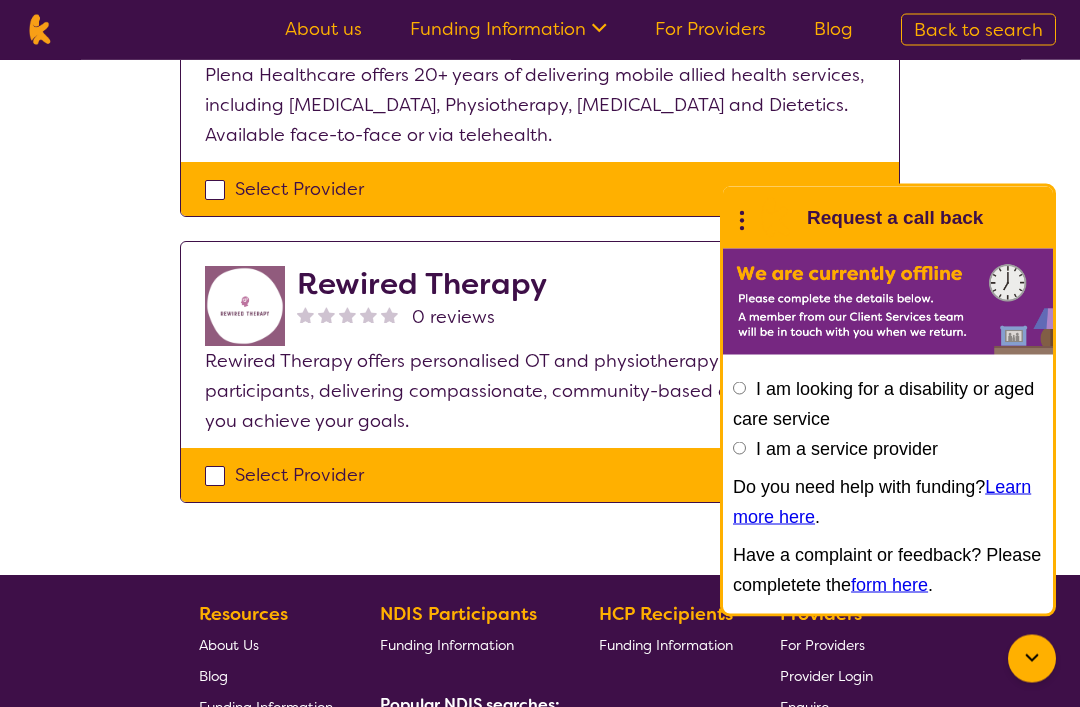 scroll, scrollTop: 2548, scrollLeft: 0, axis: vertical 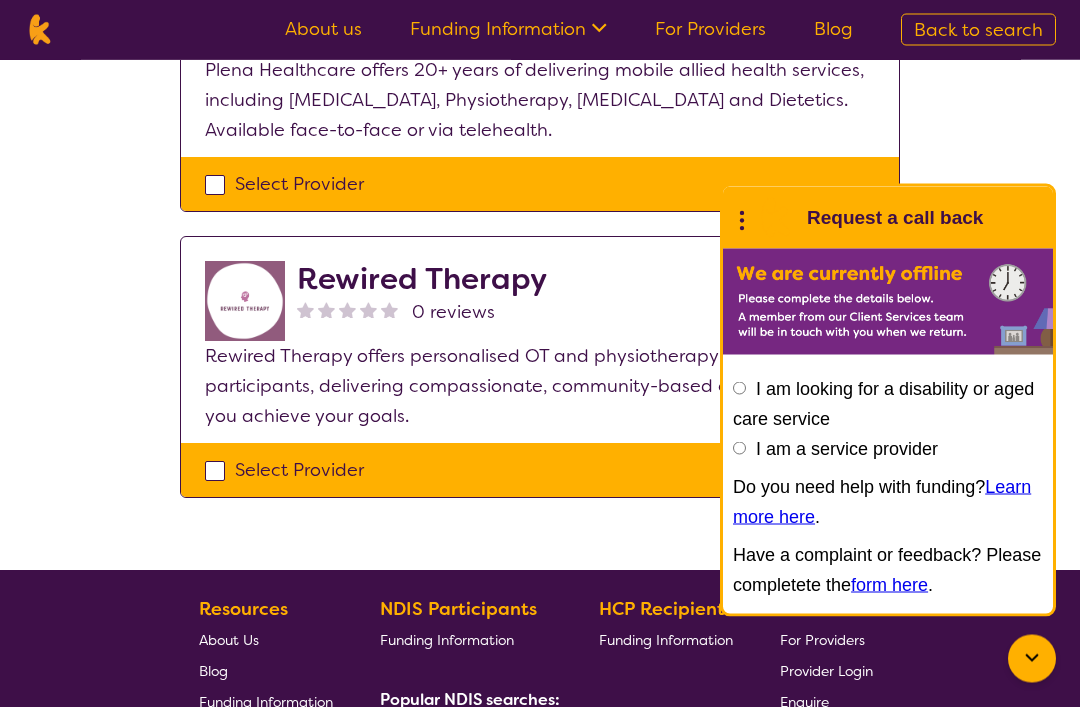click at bounding box center (245, 302) 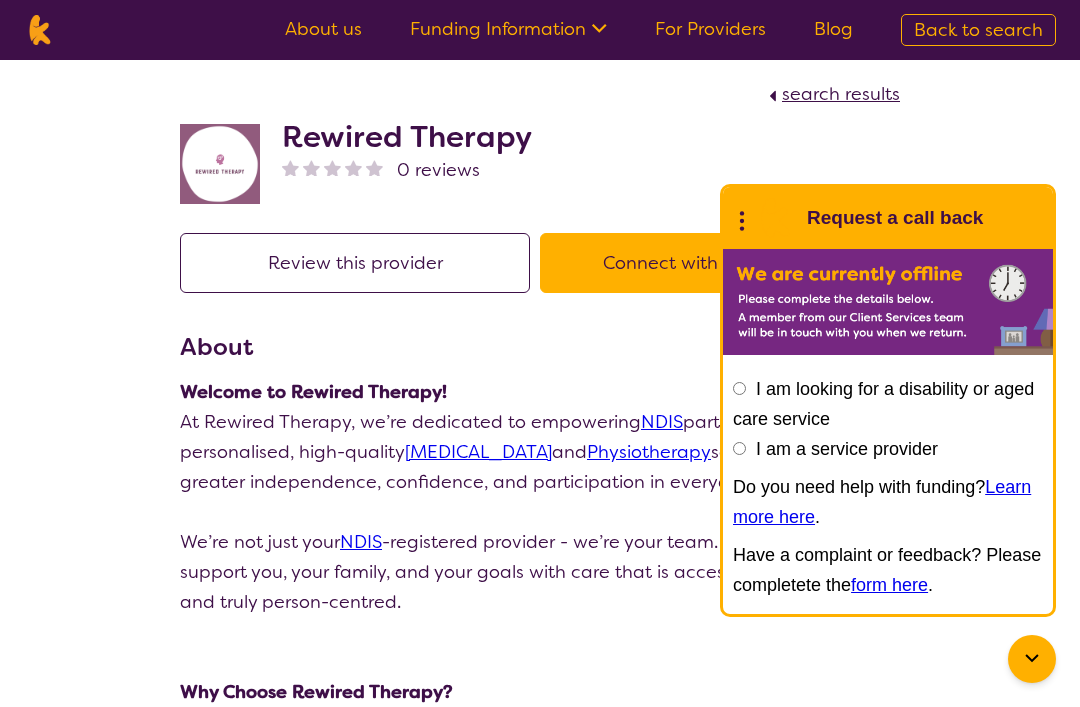 scroll, scrollTop: 0, scrollLeft: 0, axis: both 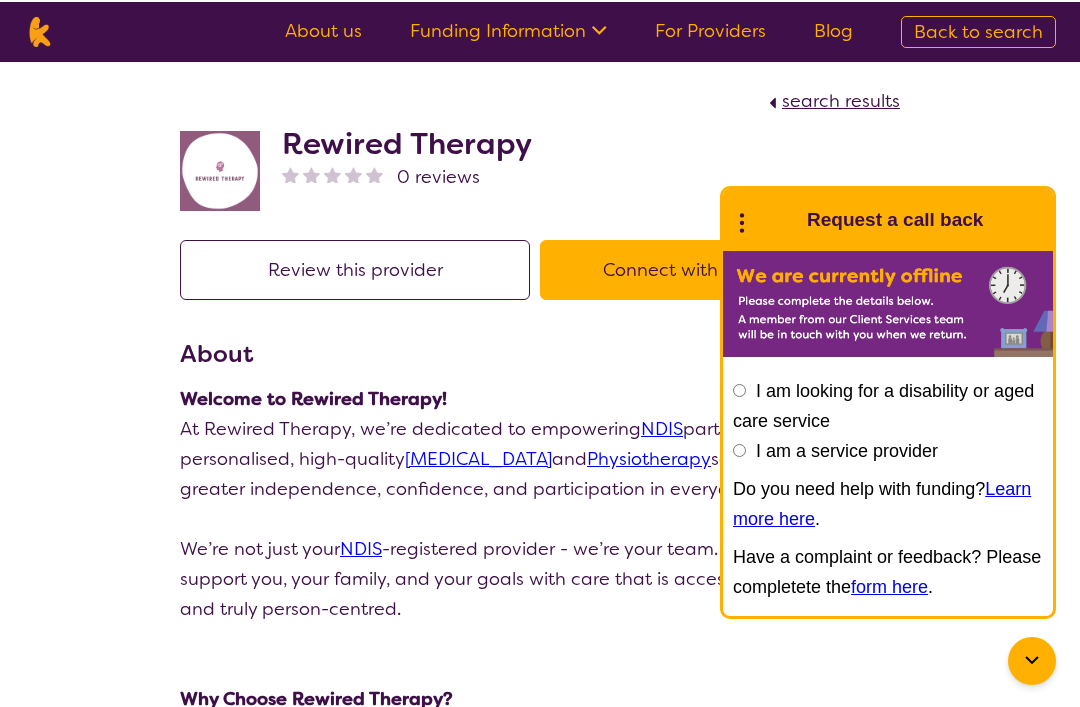 select on "by_score" 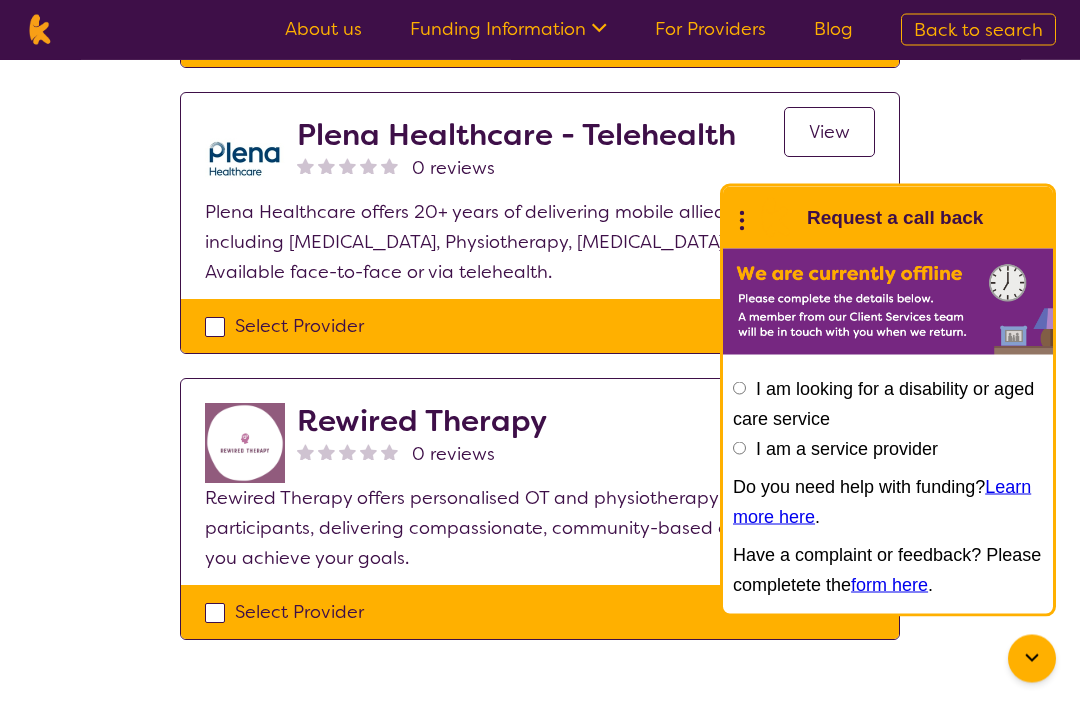 scroll, scrollTop: 2408, scrollLeft: 0, axis: vertical 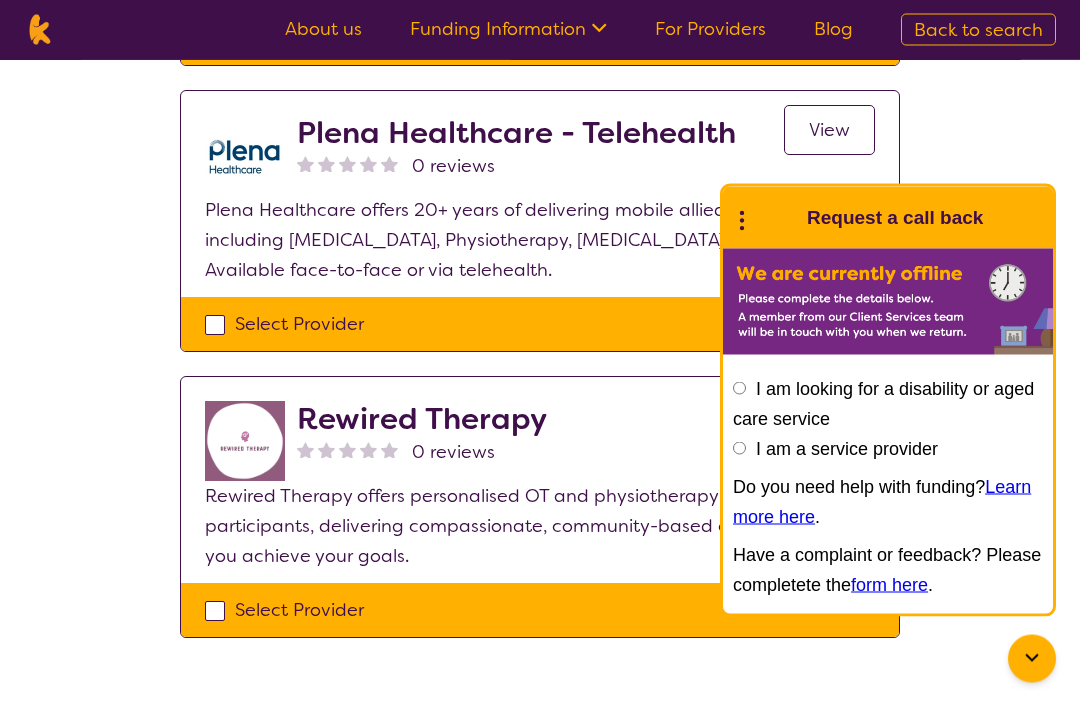click on "View" at bounding box center [829, 131] 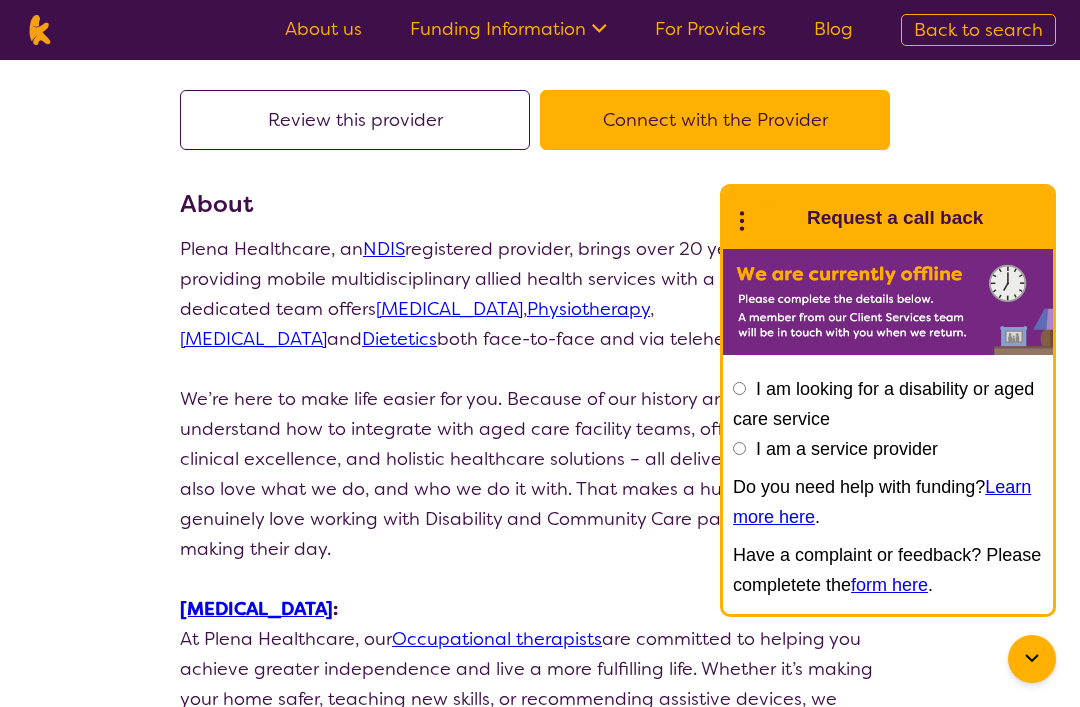 scroll, scrollTop: 0, scrollLeft: 0, axis: both 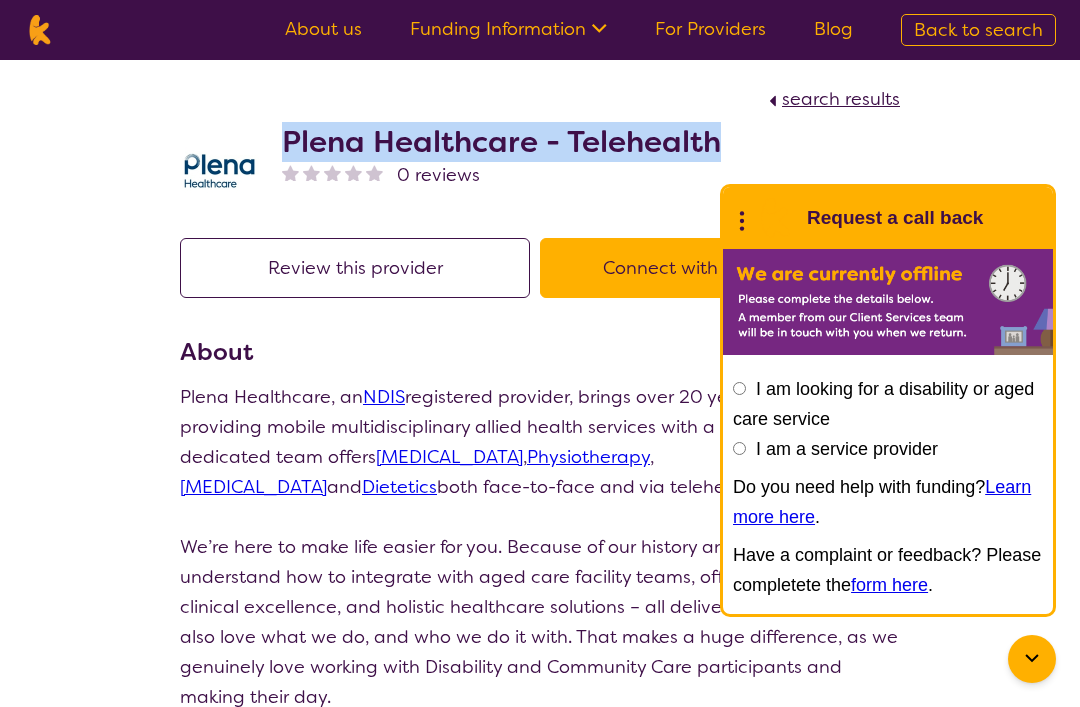 select on "by_score" 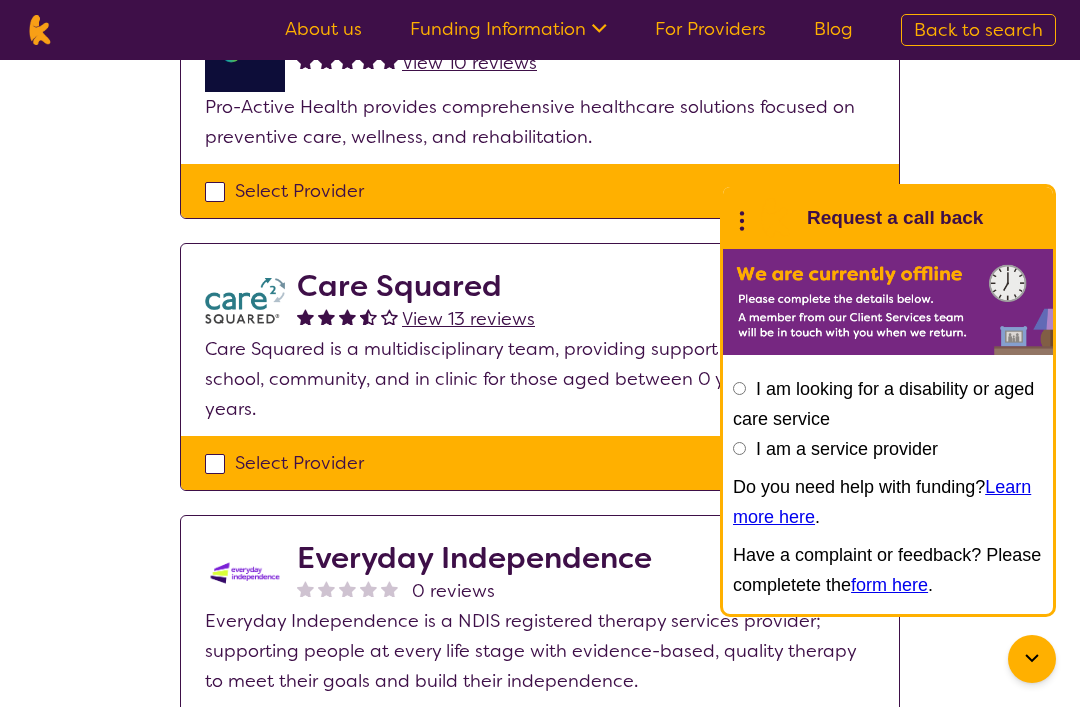 scroll, scrollTop: 1702, scrollLeft: 0, axis: vertical 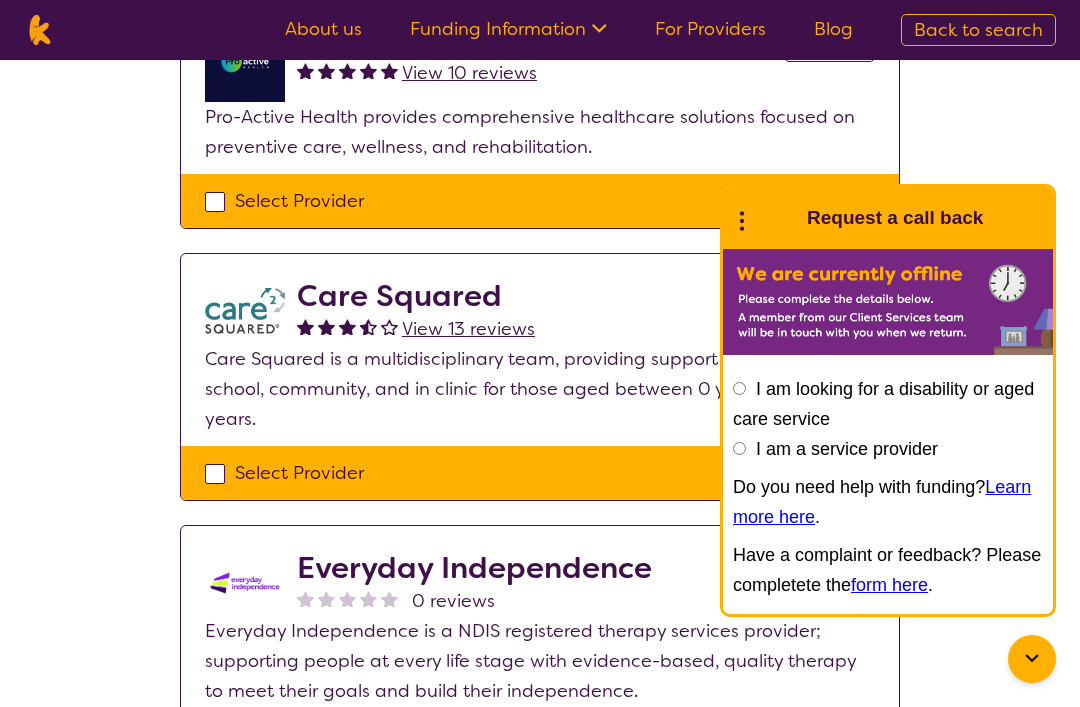 click on "Care Squared View   13   reviews View" at bounding box center (586, 311) 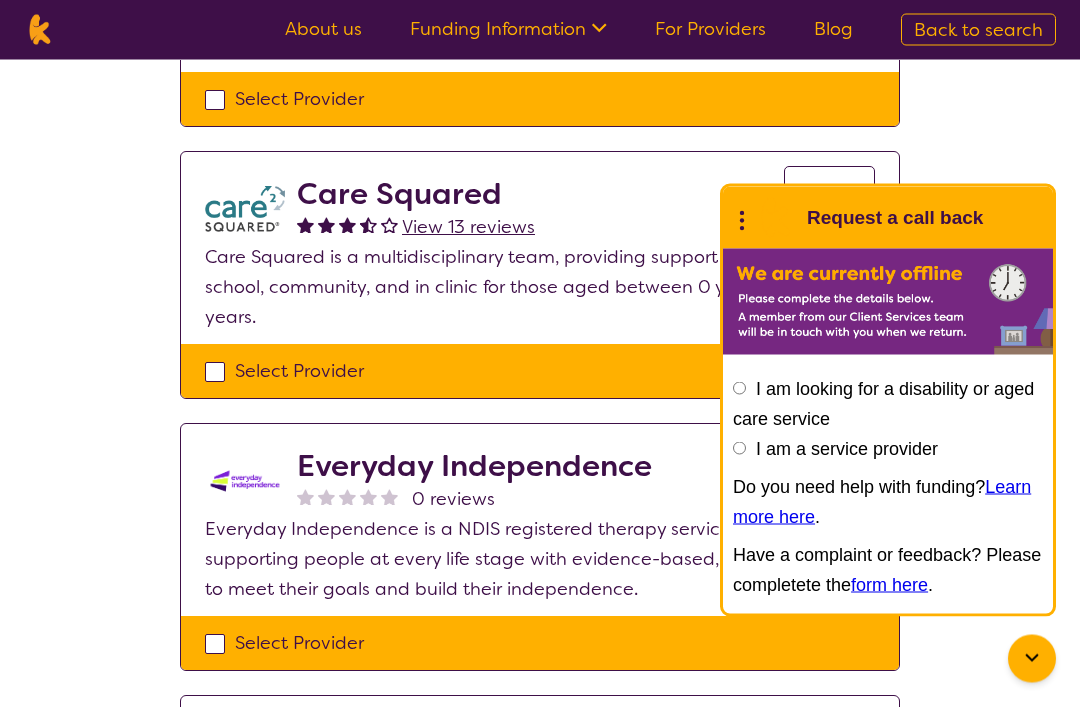 scroll, scrollTop: 1801, scrollLeft: 0, axis: vertical 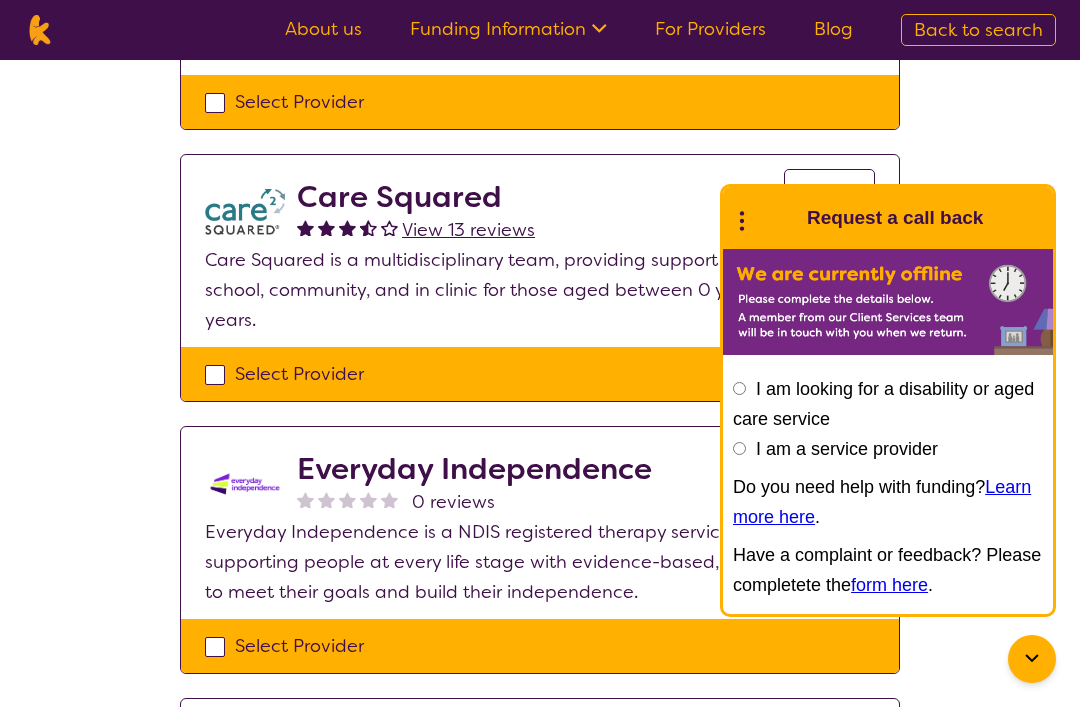 click on "View" at bounding box center (829, 194) 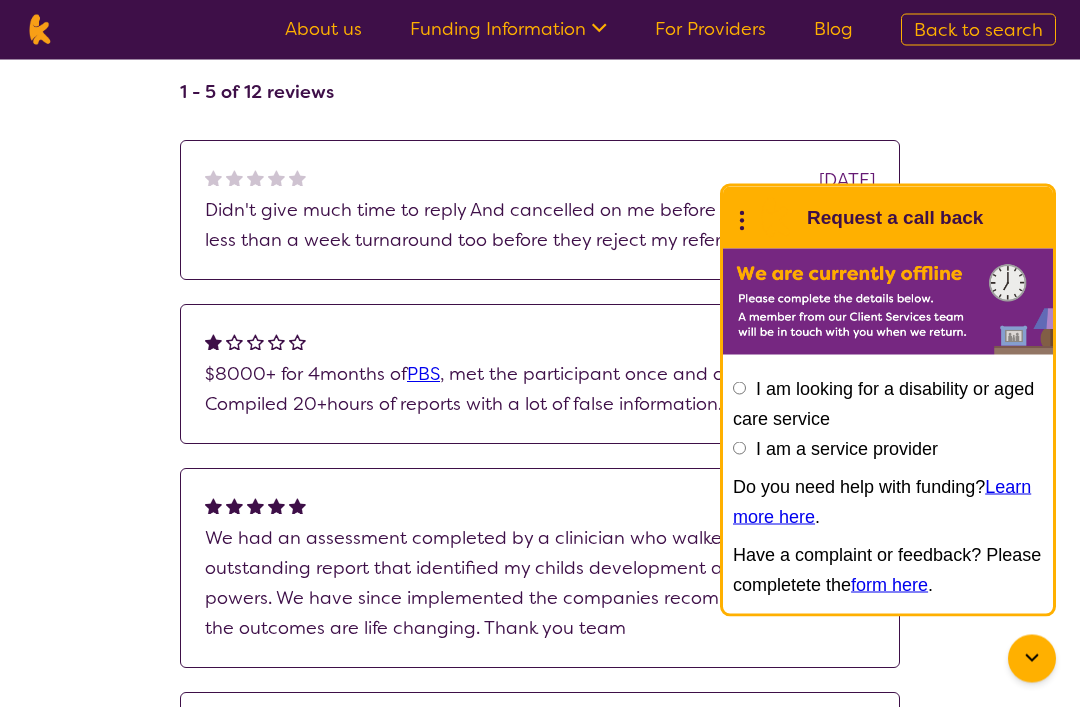 scroll, scrollTop: 1621, scrollLeft: 0, axis: vertical 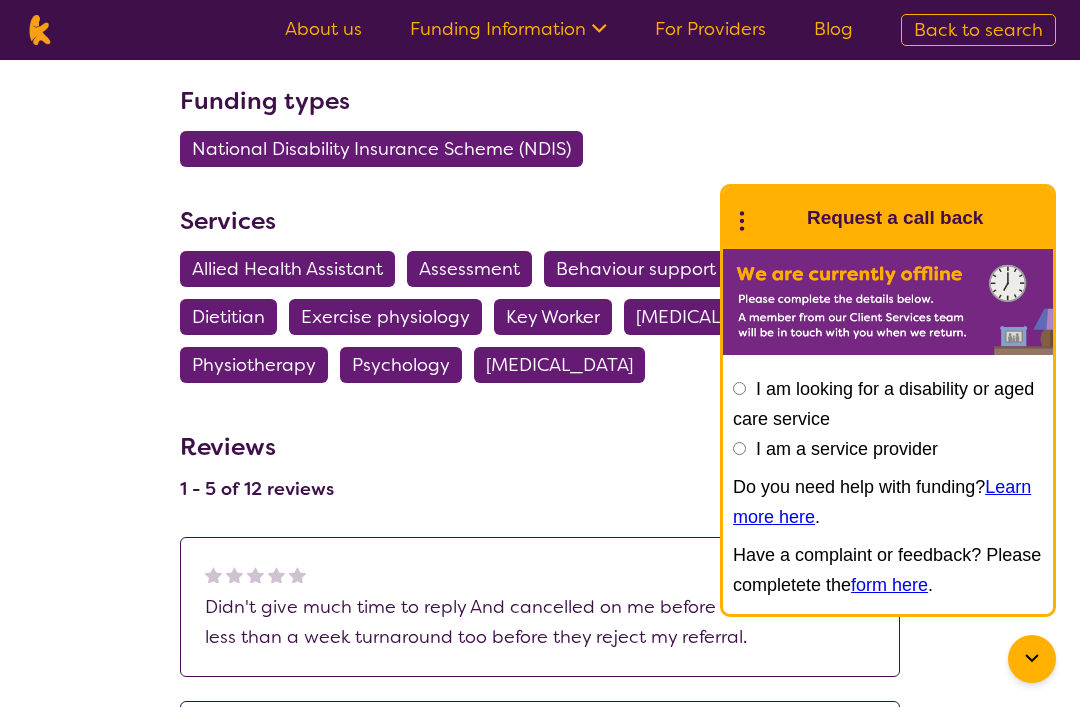 select on "by_score" 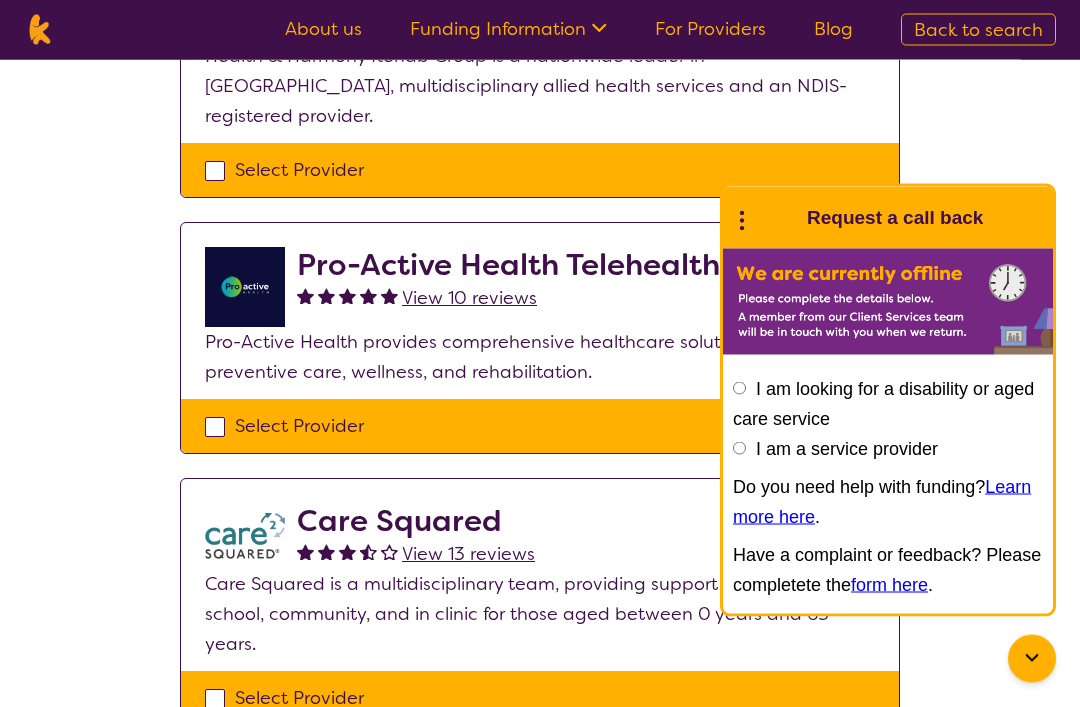 scroll, scrollTop: 1442, scrollLeft: 0, axis: vertical 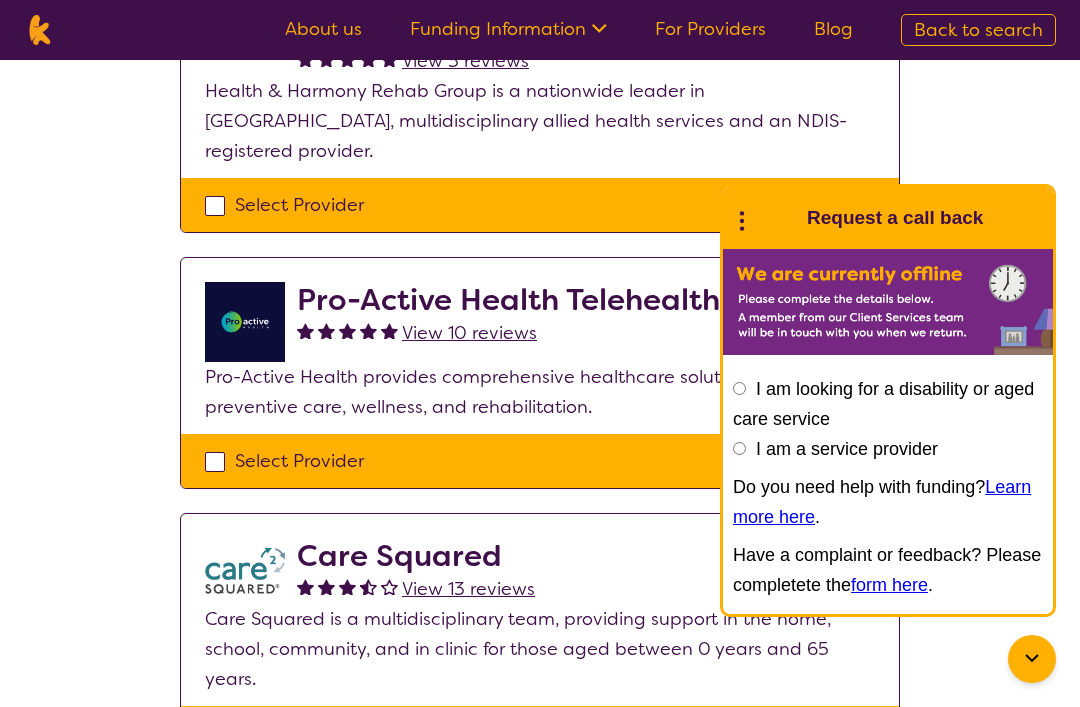 click on "View" at bounding box center (829, 297) 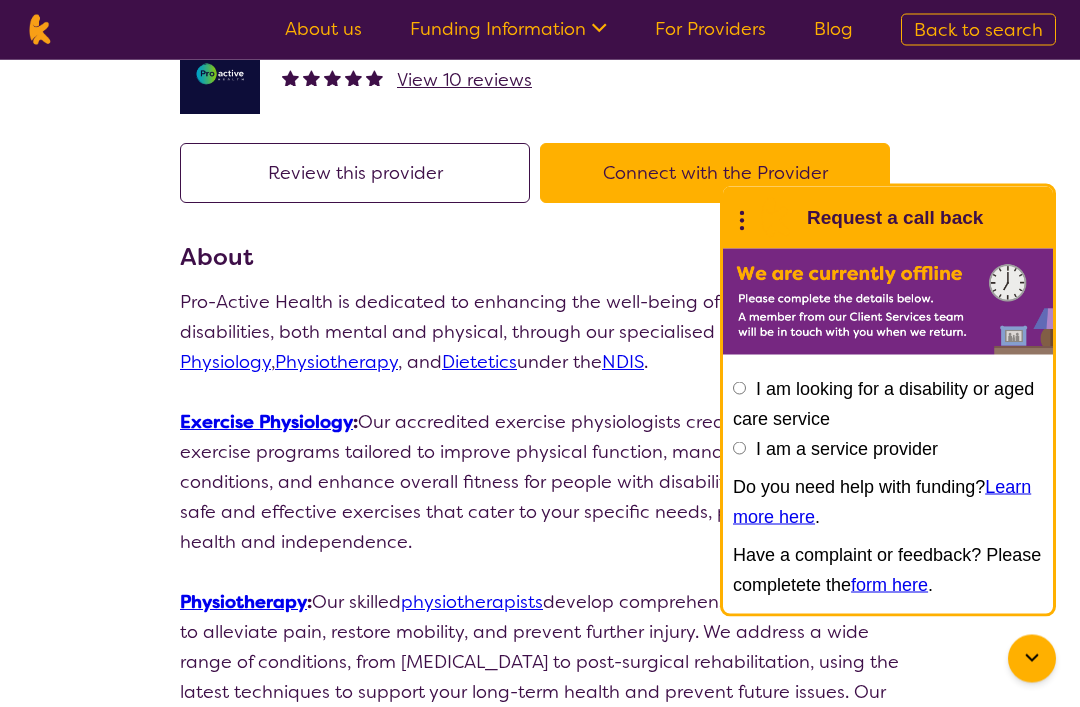 scroll, scrollTop: 0, scrollLeft: 0, axis: both 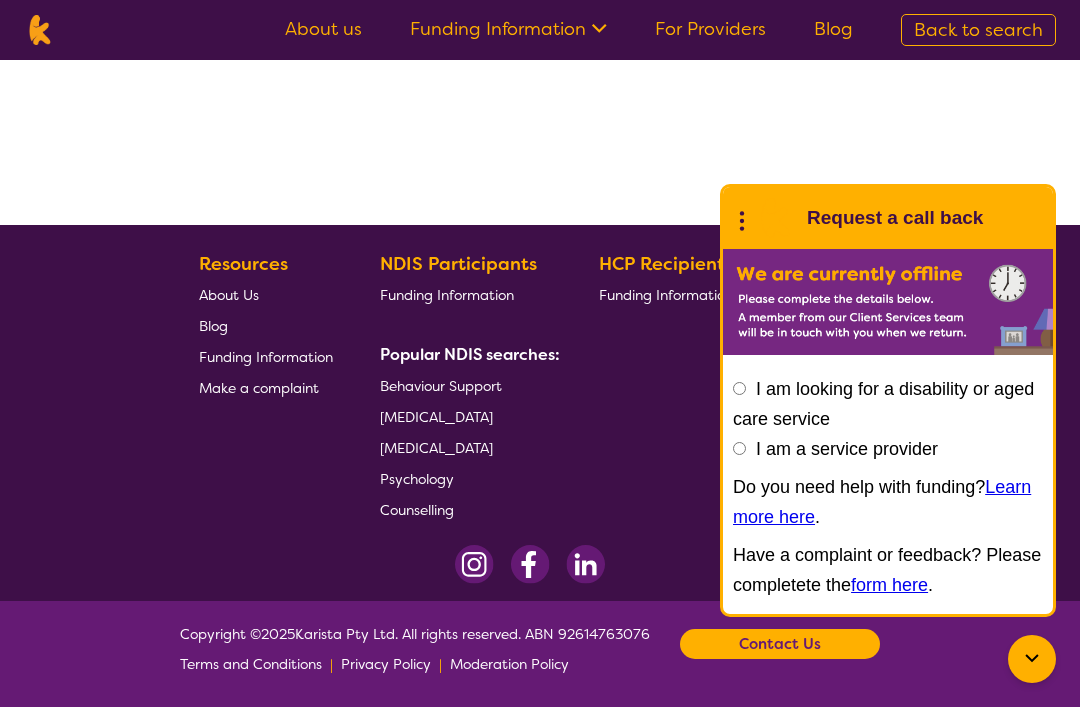 select on "by_score" 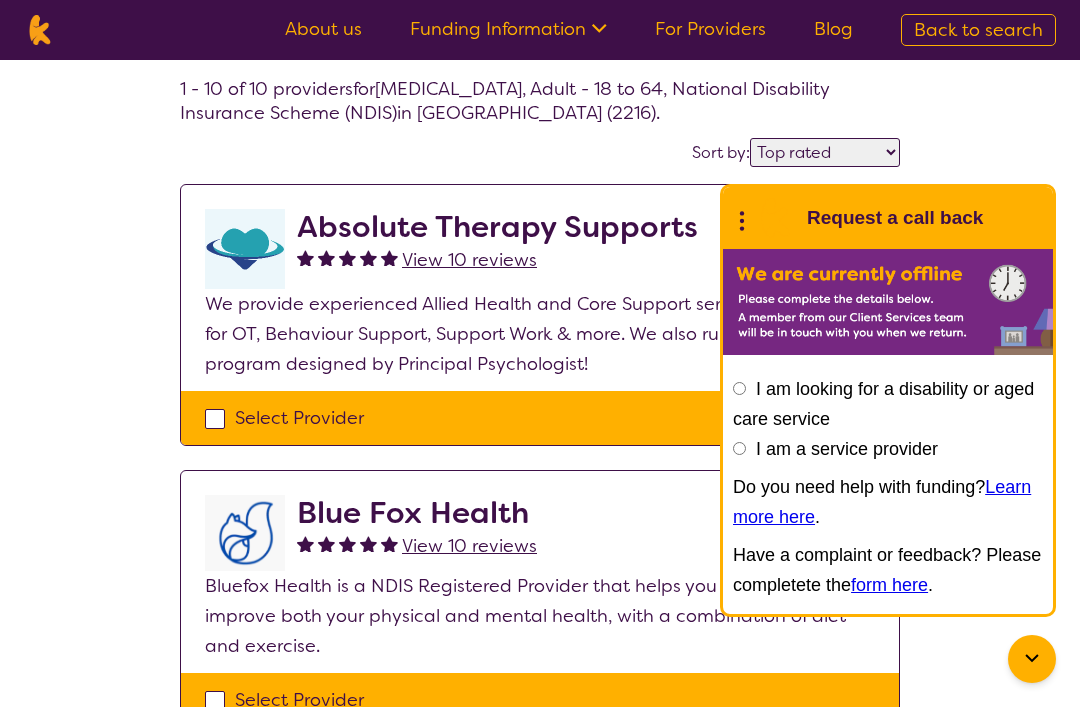 scroll, scrollTop: 60, scrollLeft: 0, axis: vertical 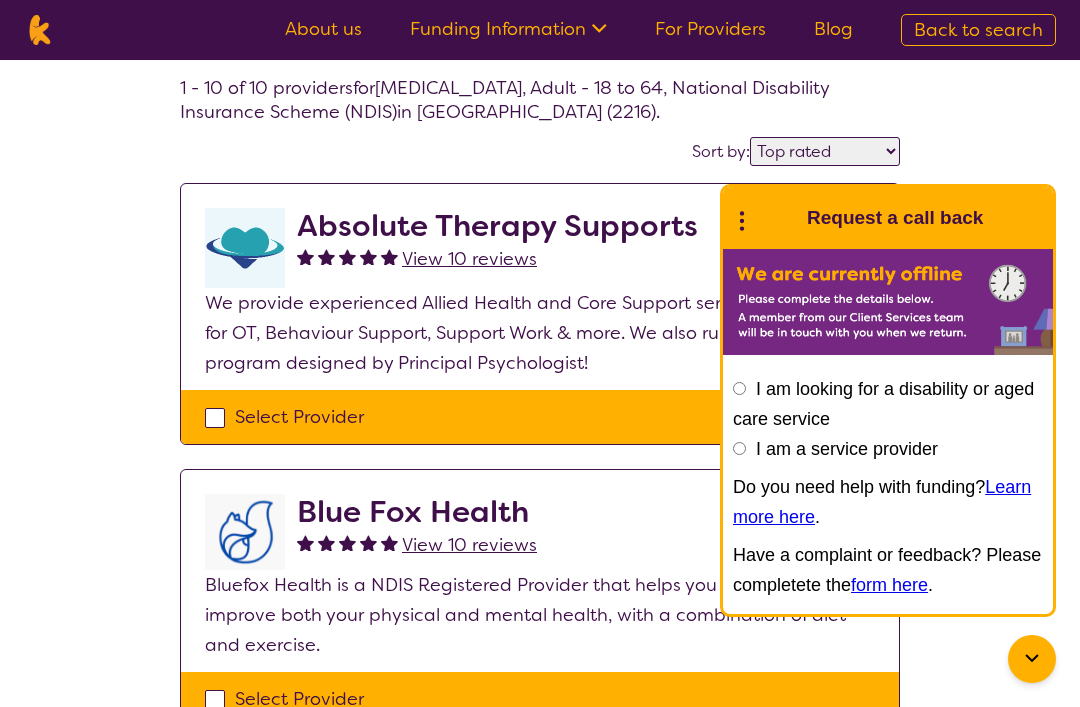 click on "View" at bounding box center [829, 223] 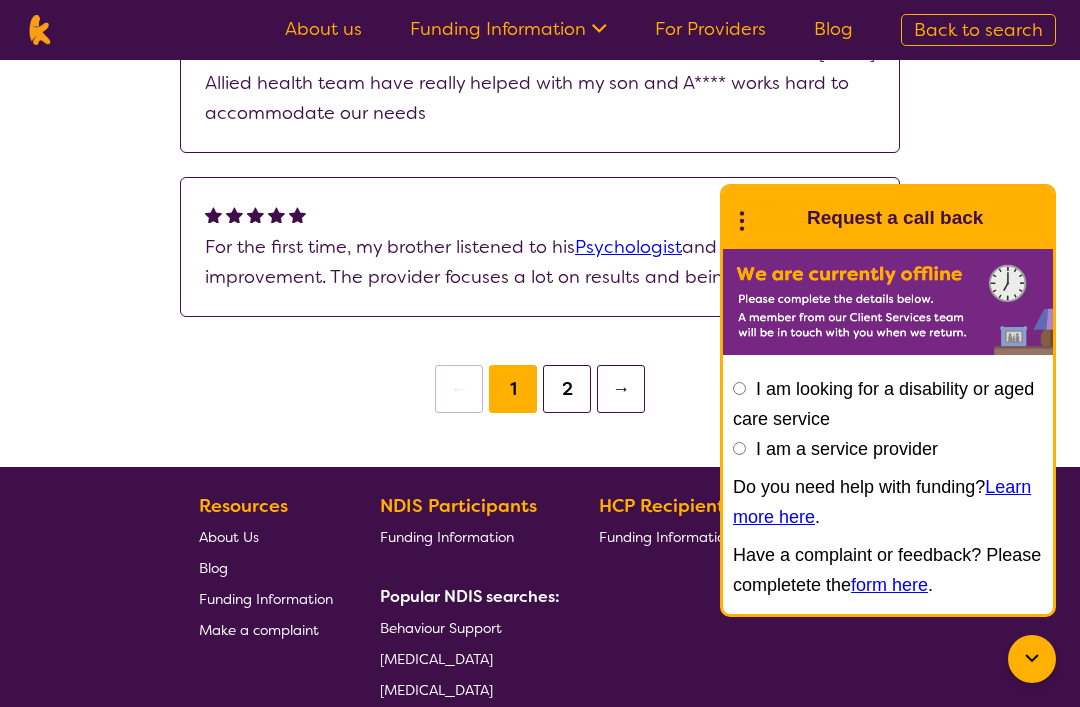 click on "→" at bounding box center [621, 389] 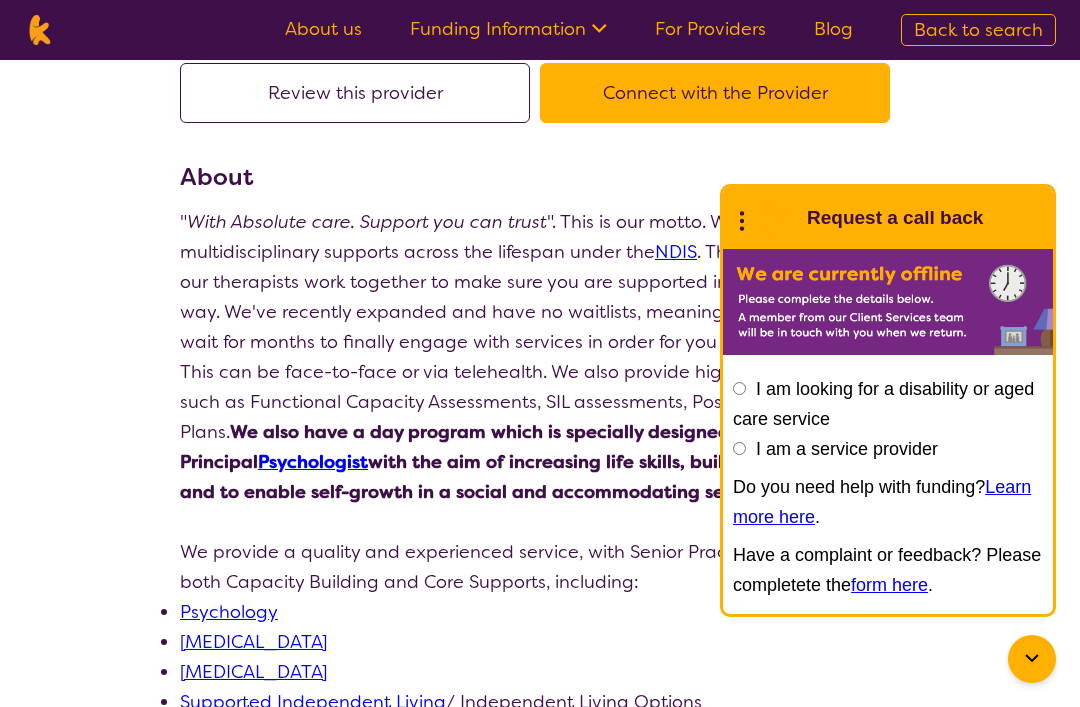 scroll, scrollTop: 0, scrollLeft: 0, axis: both 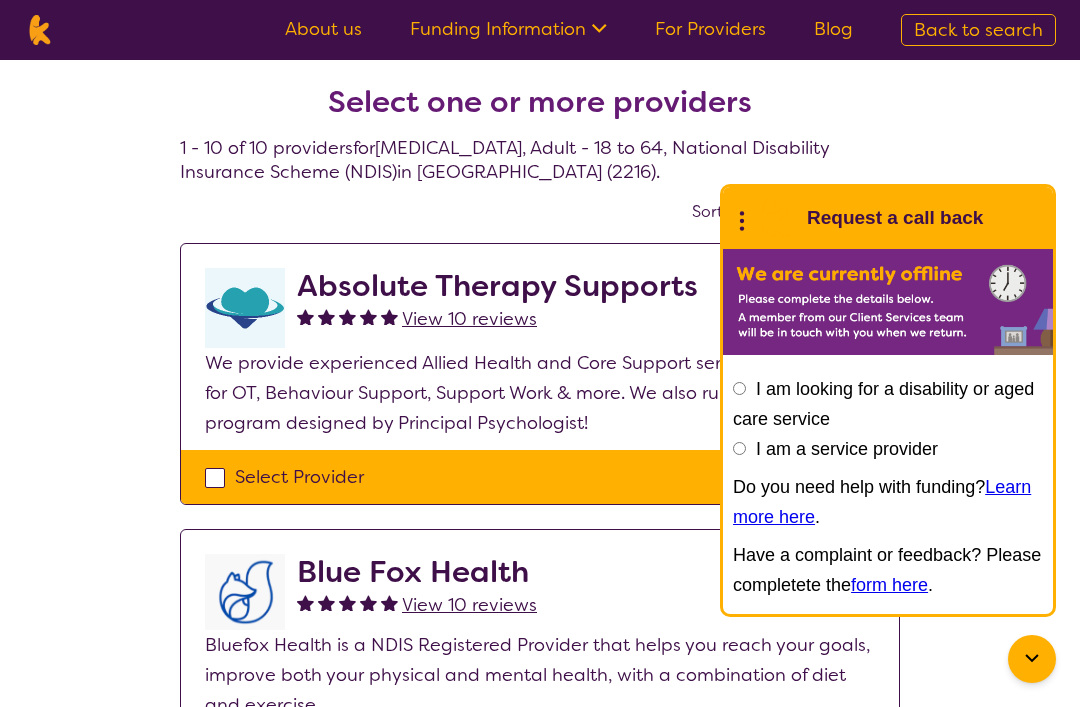 select on "[MEDICAL_DATA]" 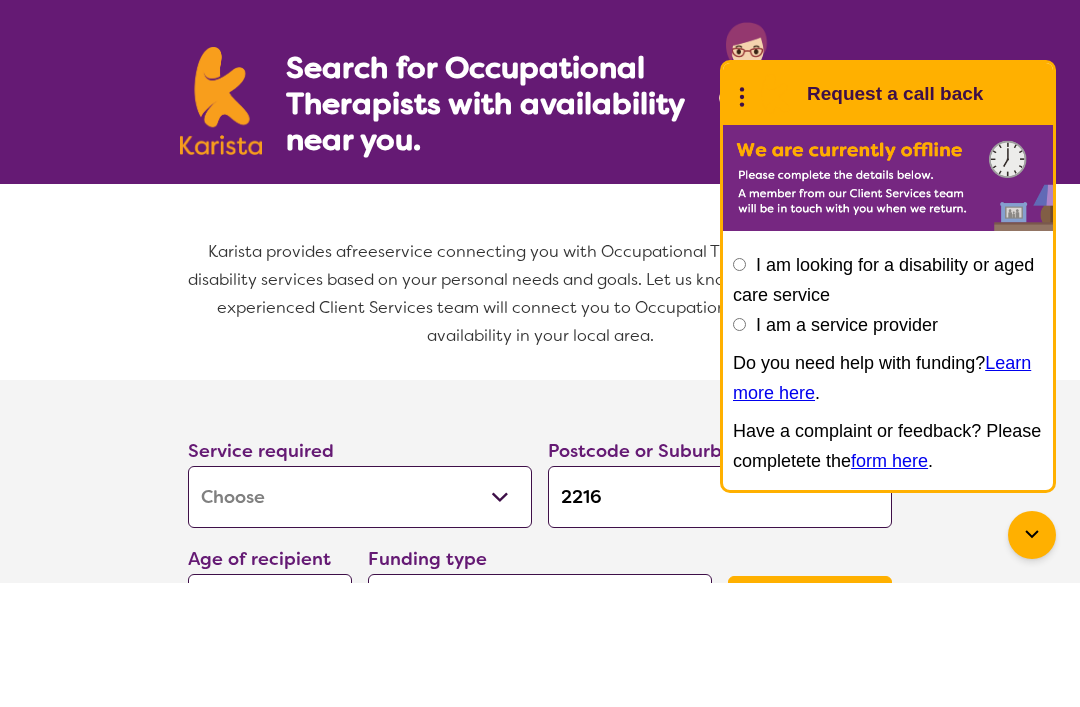 select on "by_score" 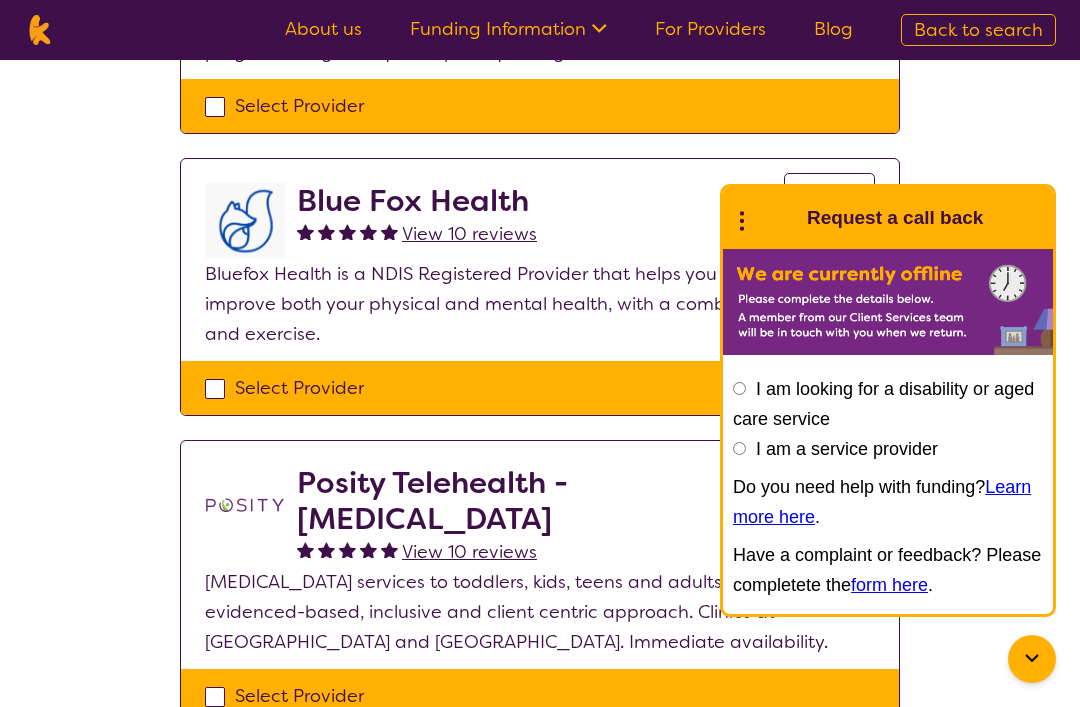 scroll, scrollTop: 391, scrollLeft: 0, axis: vertical 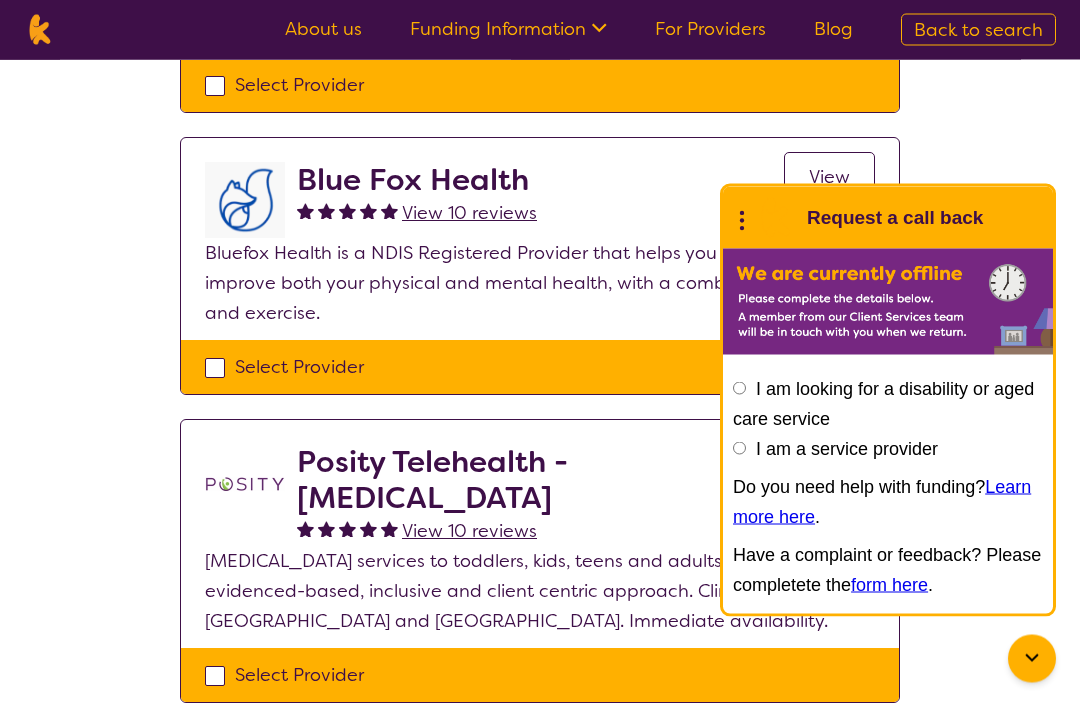 click on "Blue Fox Health View   10   reviews View" at bounding box center (586, 201) 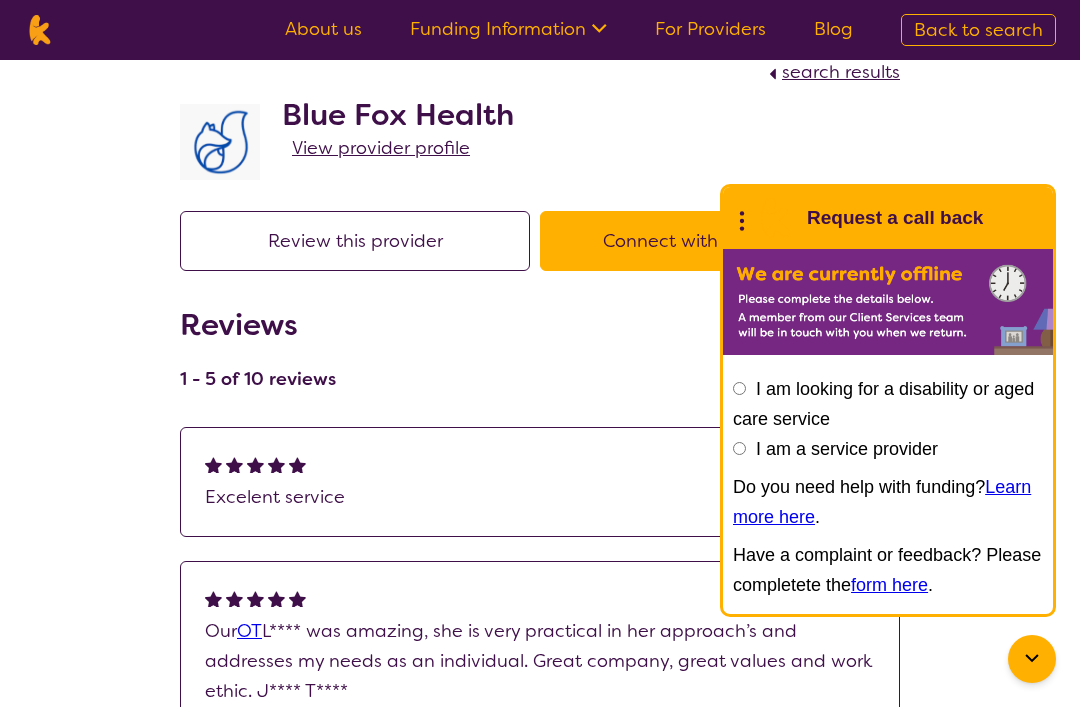 scroll, scrollTop: 0, scrollLeft: 0, axis: both 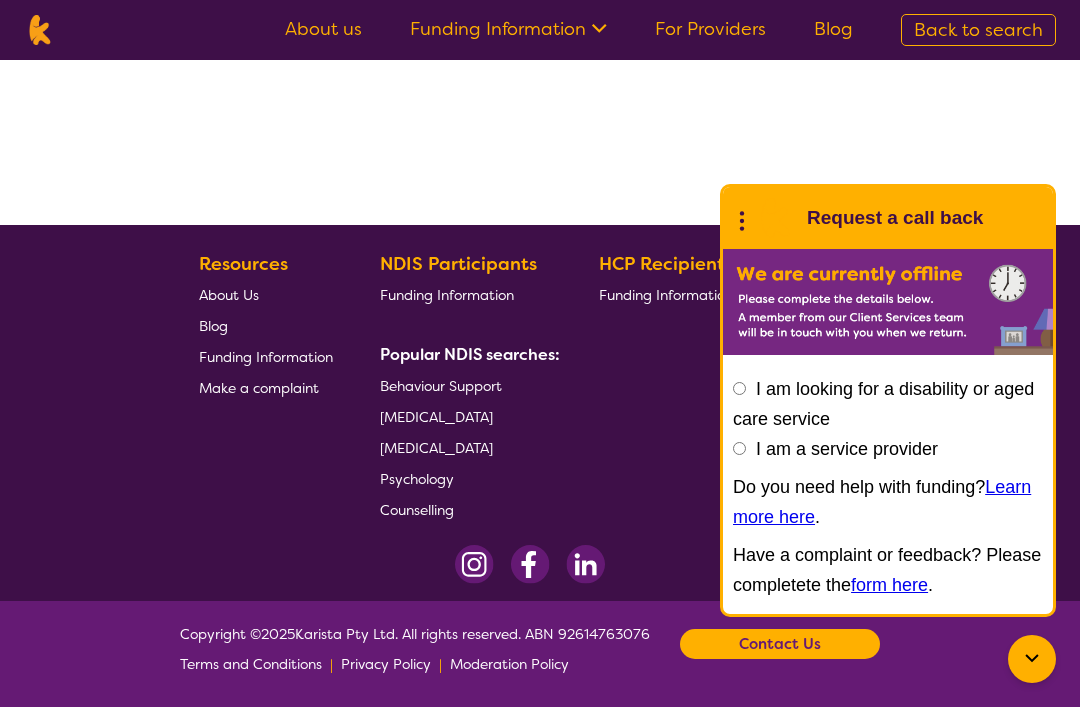 select on "by_score" 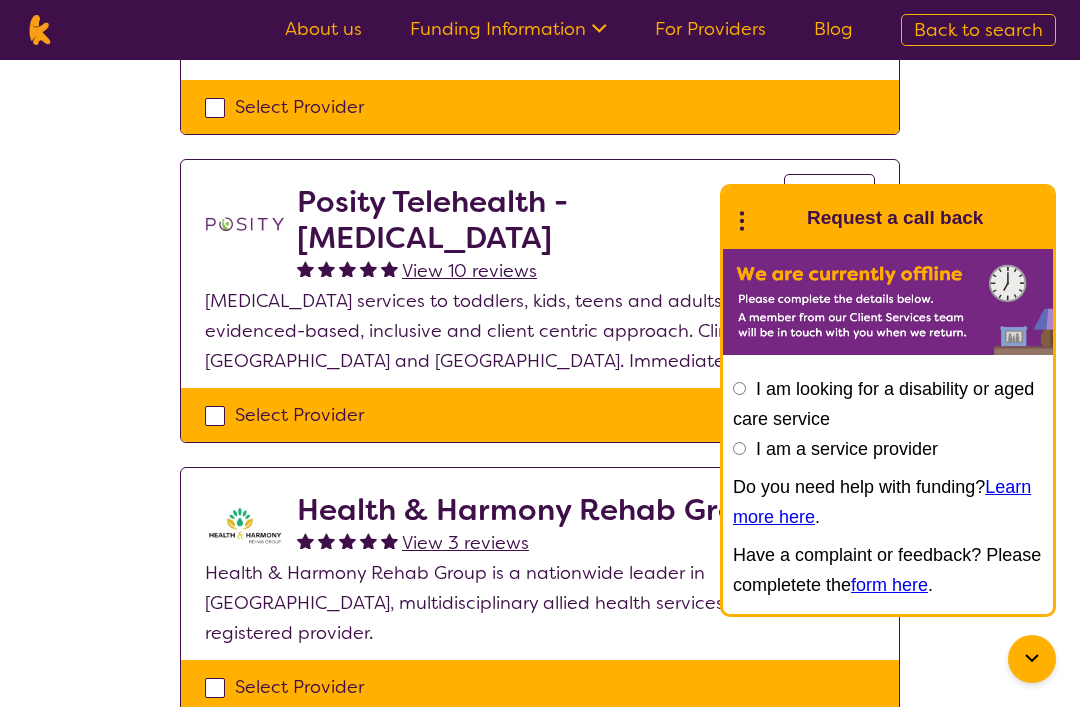 scroll, scrollTop: 661, scrollLeft: 0, axis: vertical 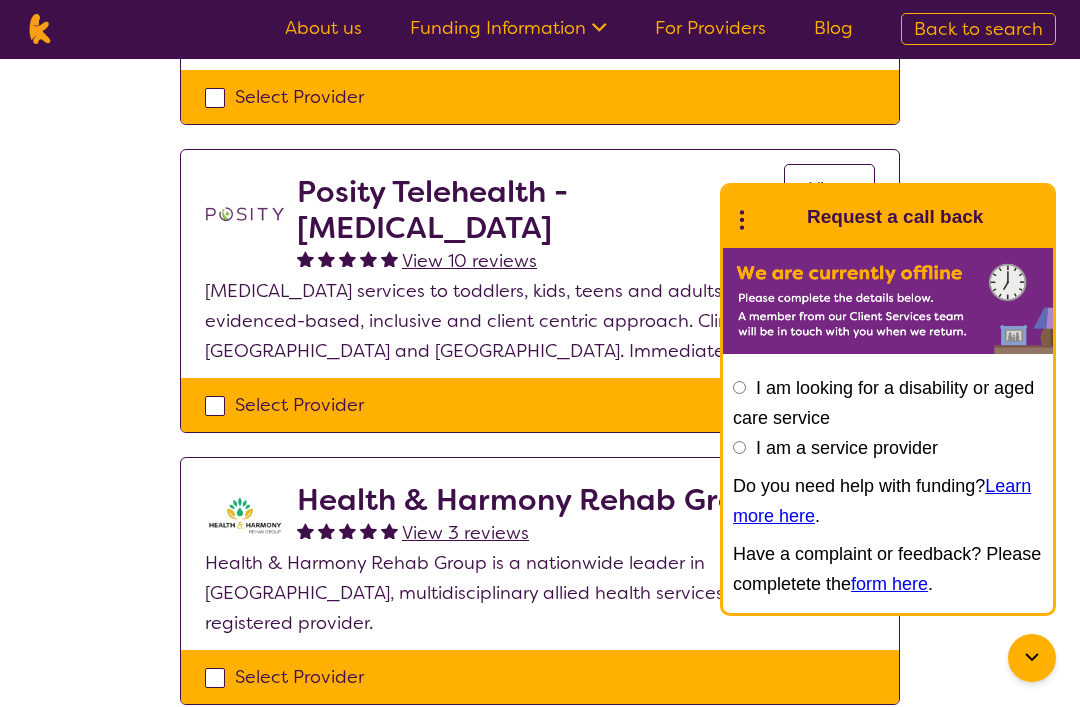 click on "Posity Telehealth - [MEDICAL_DATA]" at bounding box center (540, 211) 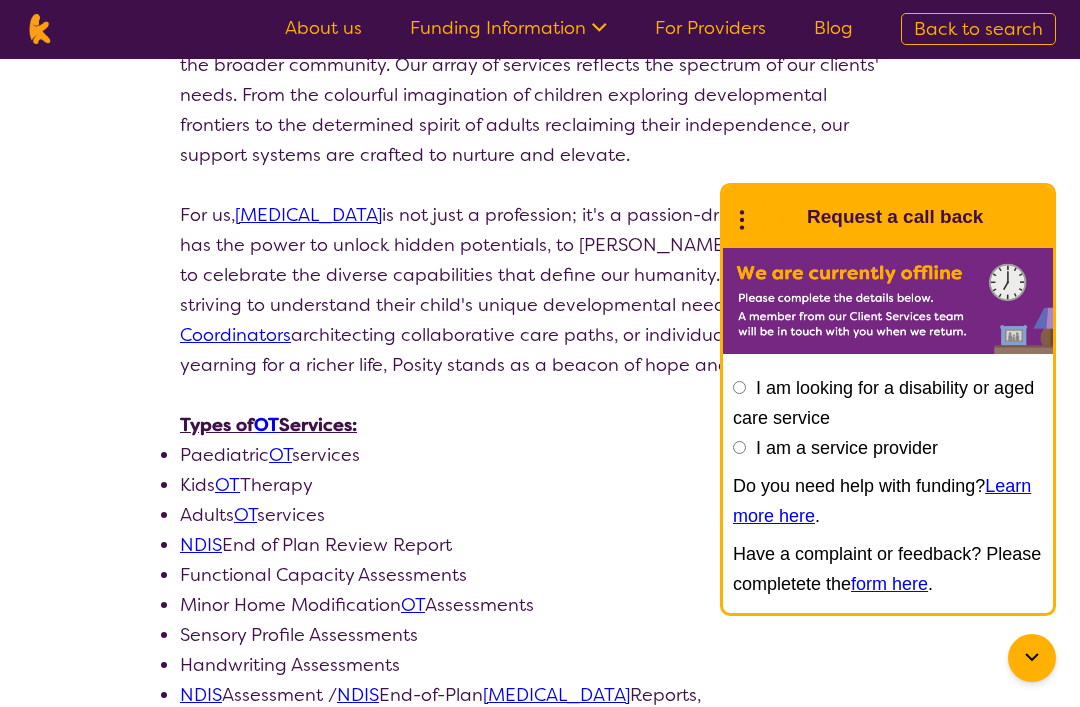 scroll, scrollTop: 0, scrollLeft: 0, axis: both 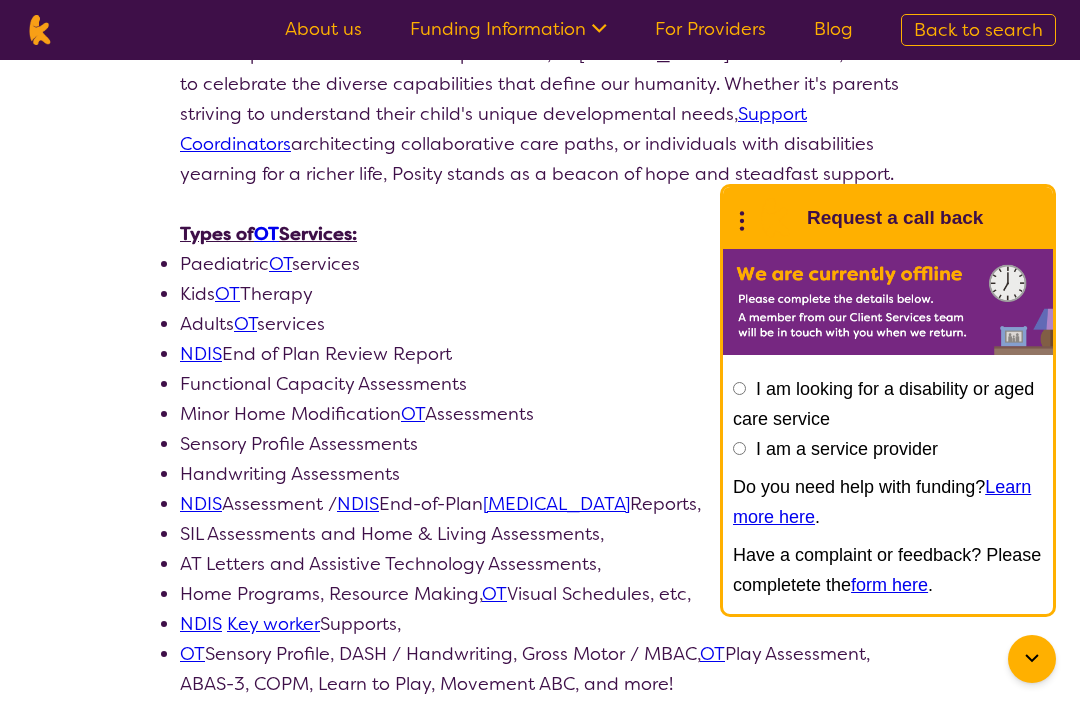 select on "by_score" 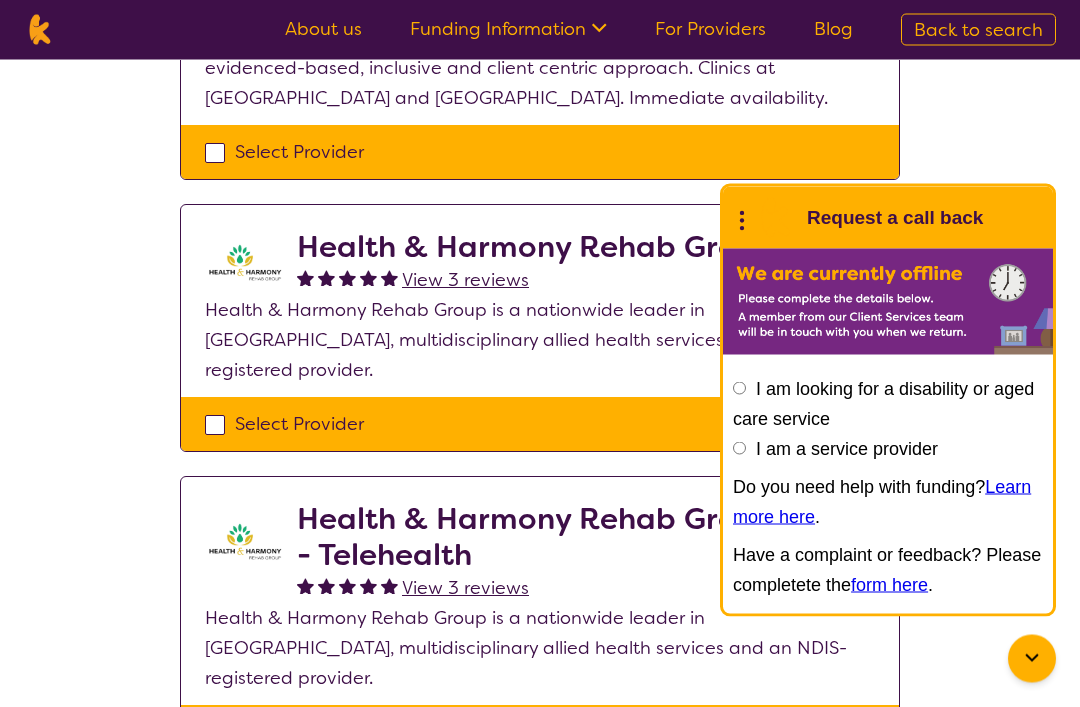 scroll, scrollTop: 1070, scrollLeft: 0, axis: vertical 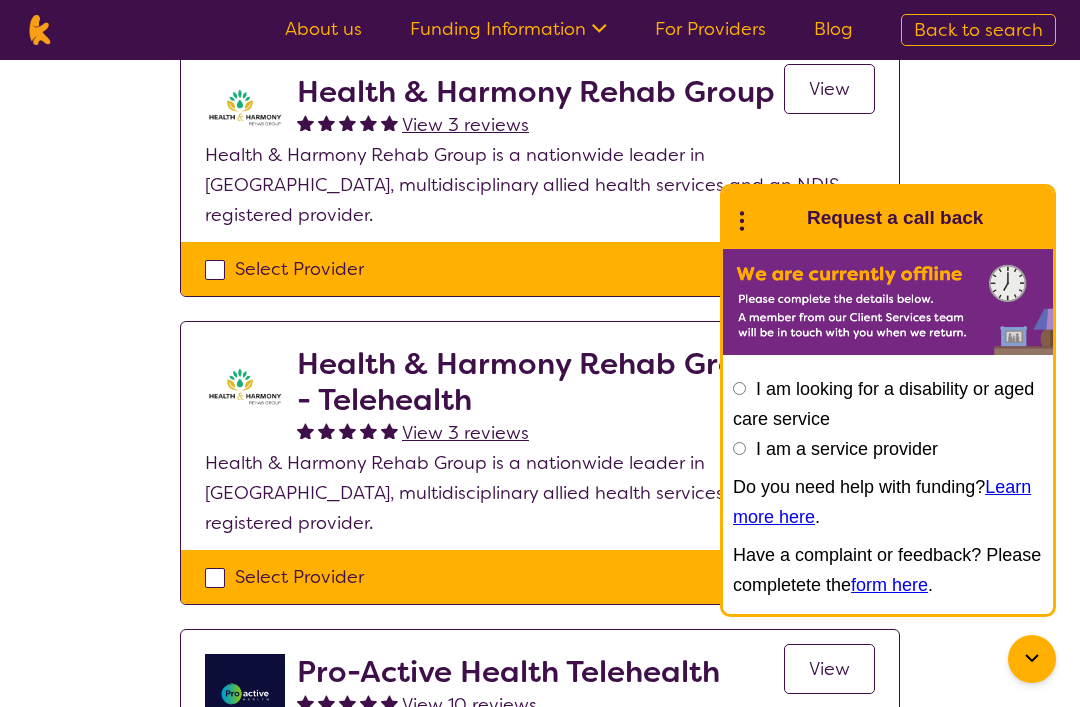 click on "View" at bounding box center [829, 89] 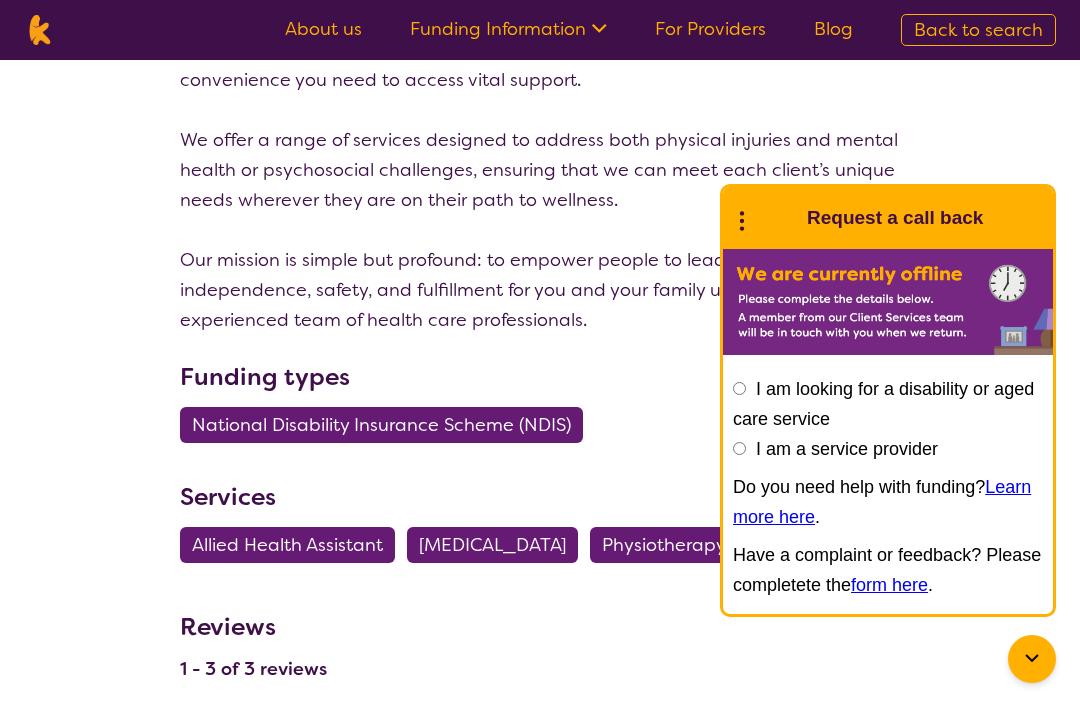 scroll, scrollTop: 488, scrollLeft: 0, axis: vertical 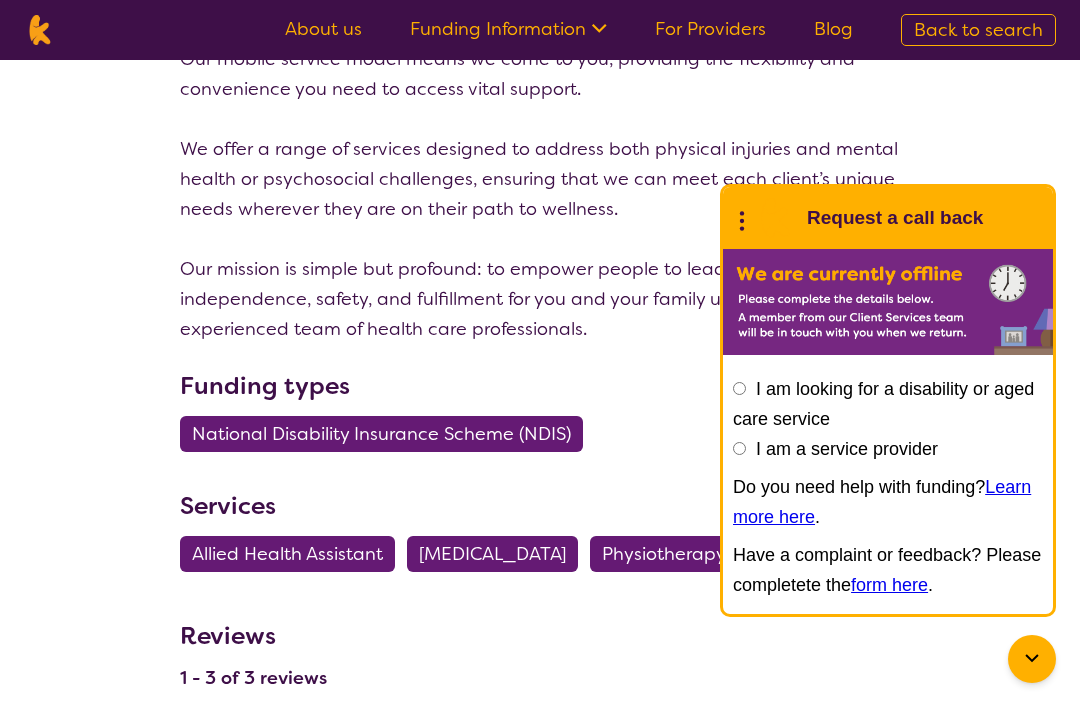 select on "by_score" 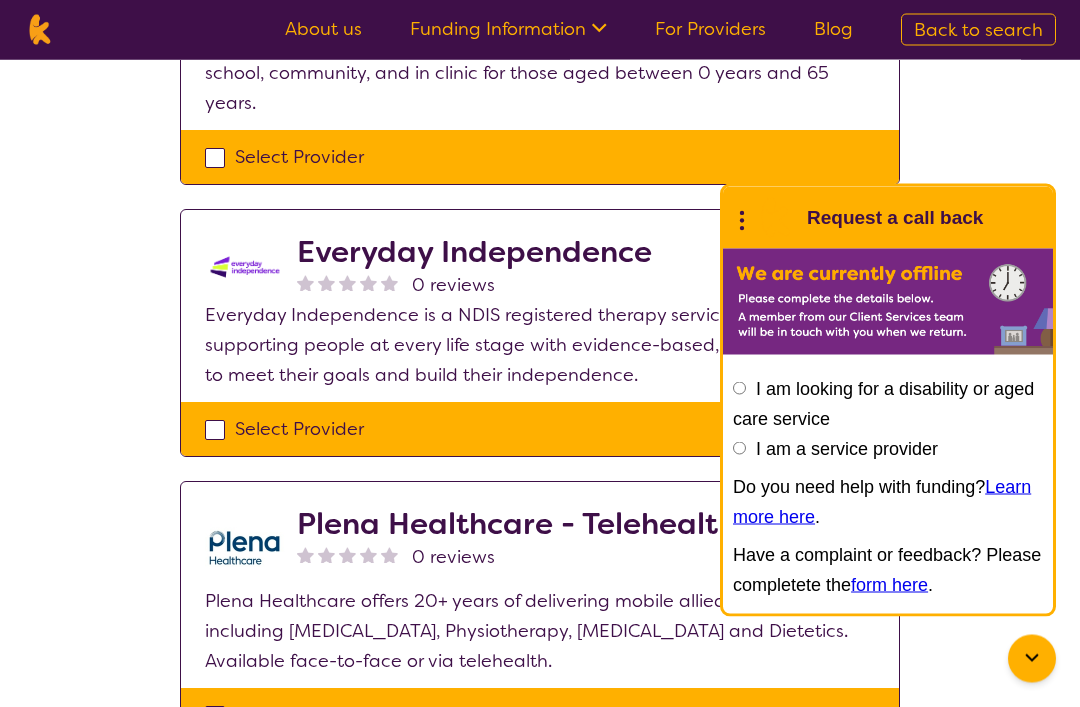 scroll, scrollTop: 2024, scrollLeft: 0, axis: vertical 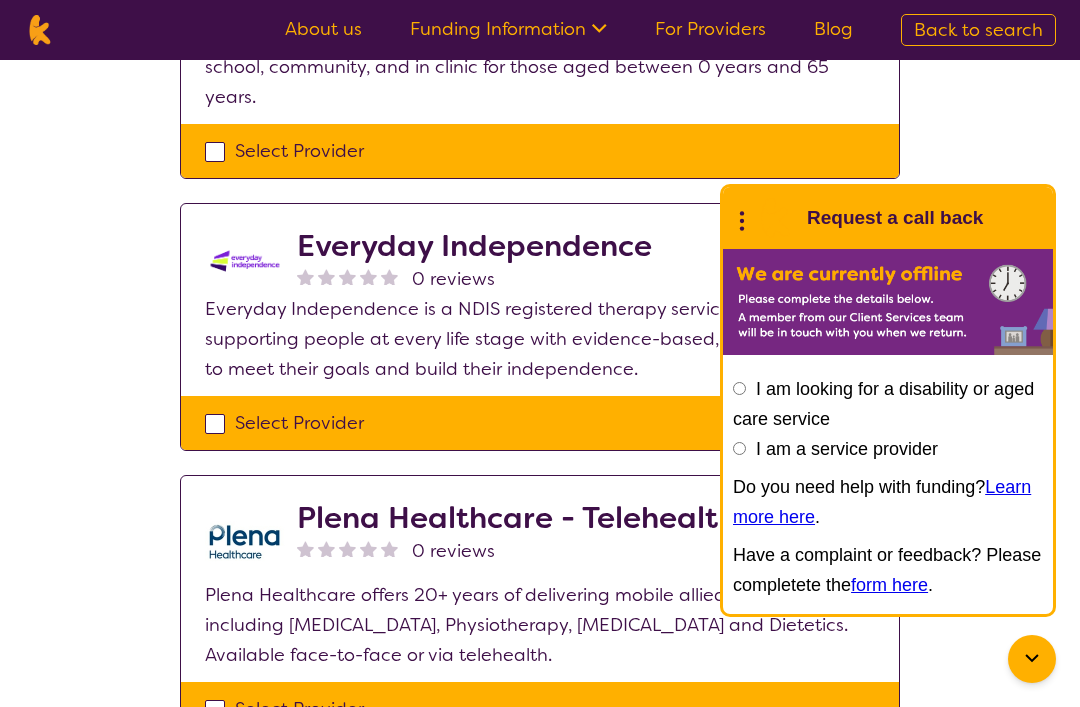 click on "View" at bounding box center (829, 243) 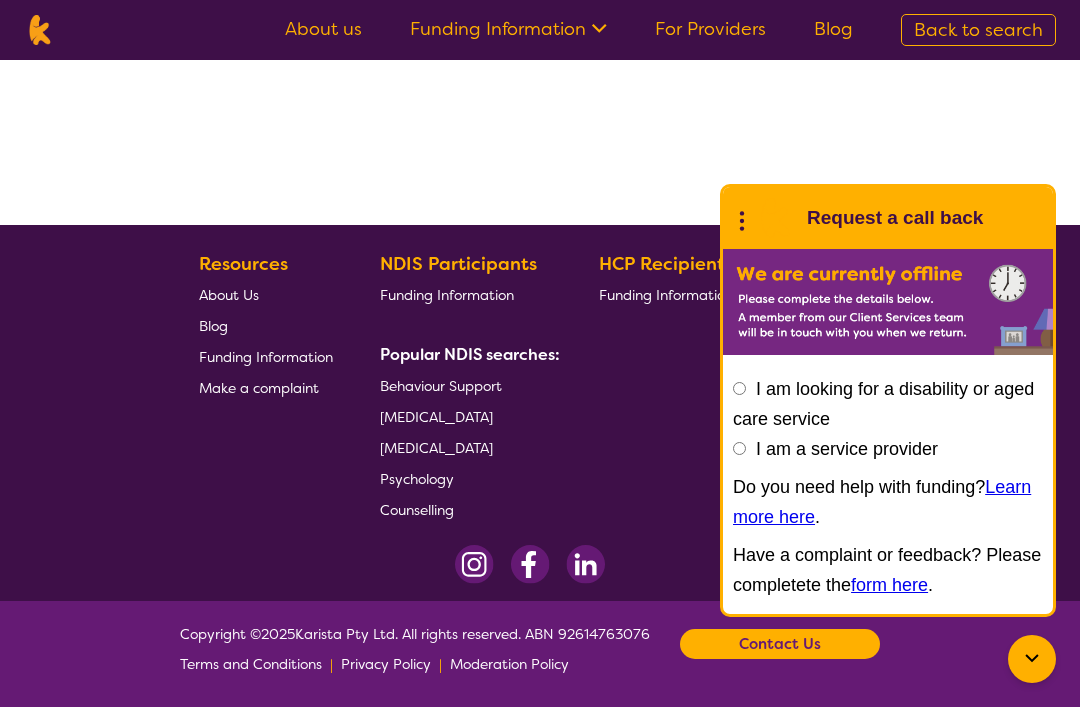 scroll, scrollTop: 0, scrollLeft: 0, axis: both 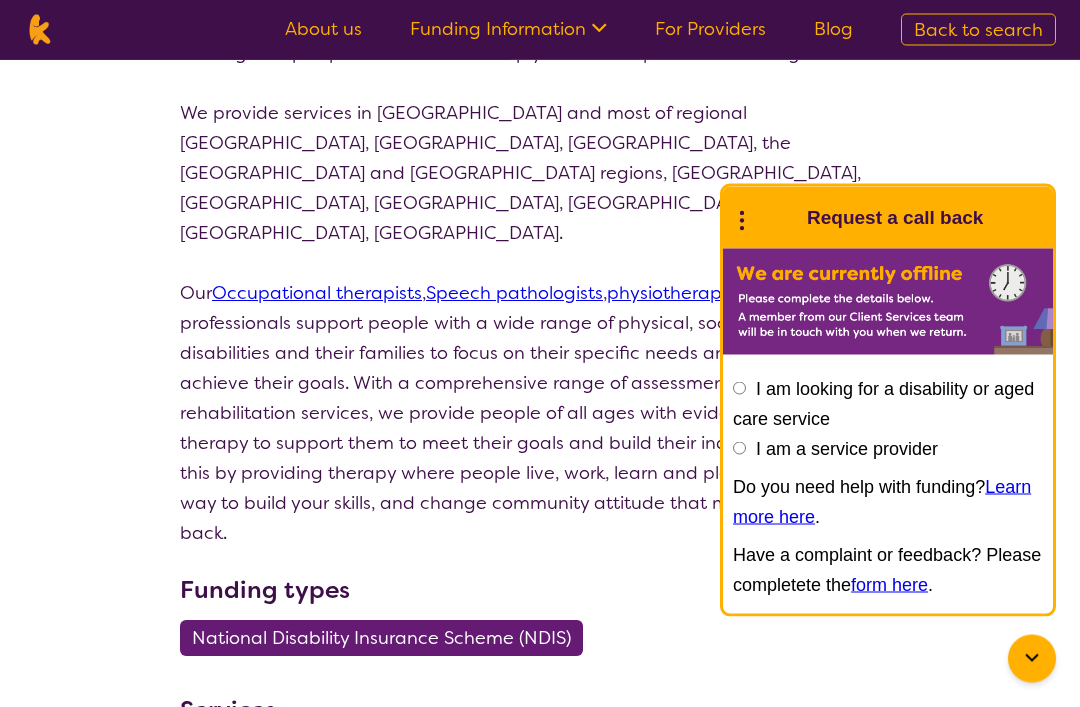 select on "by_score" 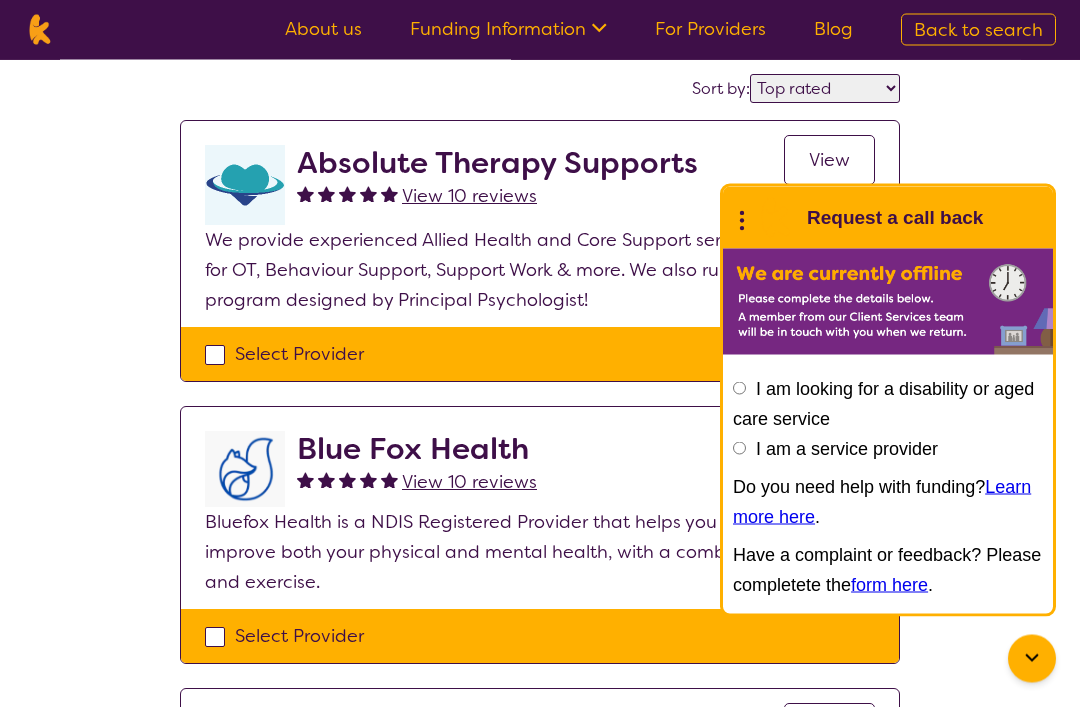 scroll, scrollTop: 0, scrollLeft: 0, axis: both 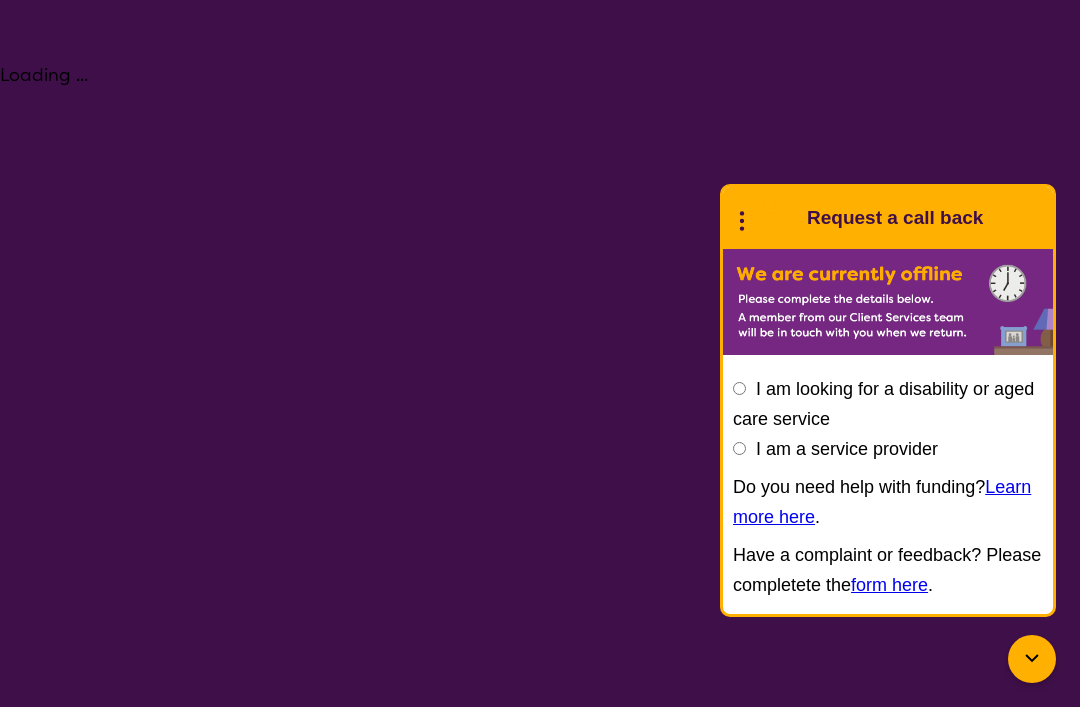 select on "[MEDICAL_DATA]" 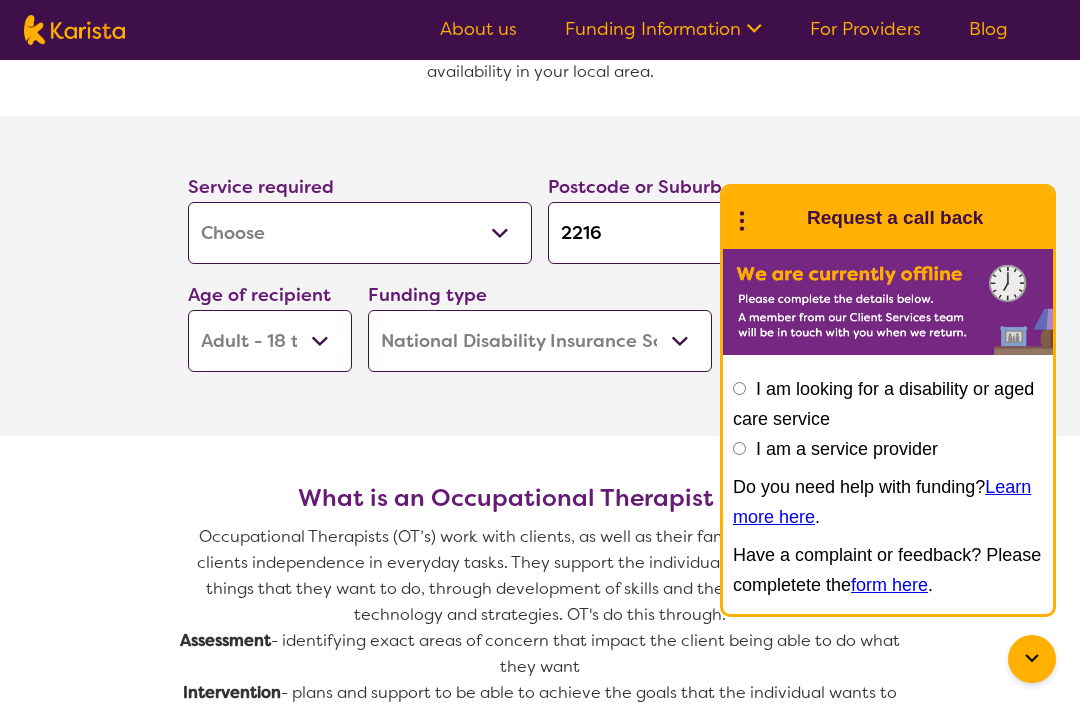 scroll, scrollTop: 395, scrollLeft: 0, axis: vertical 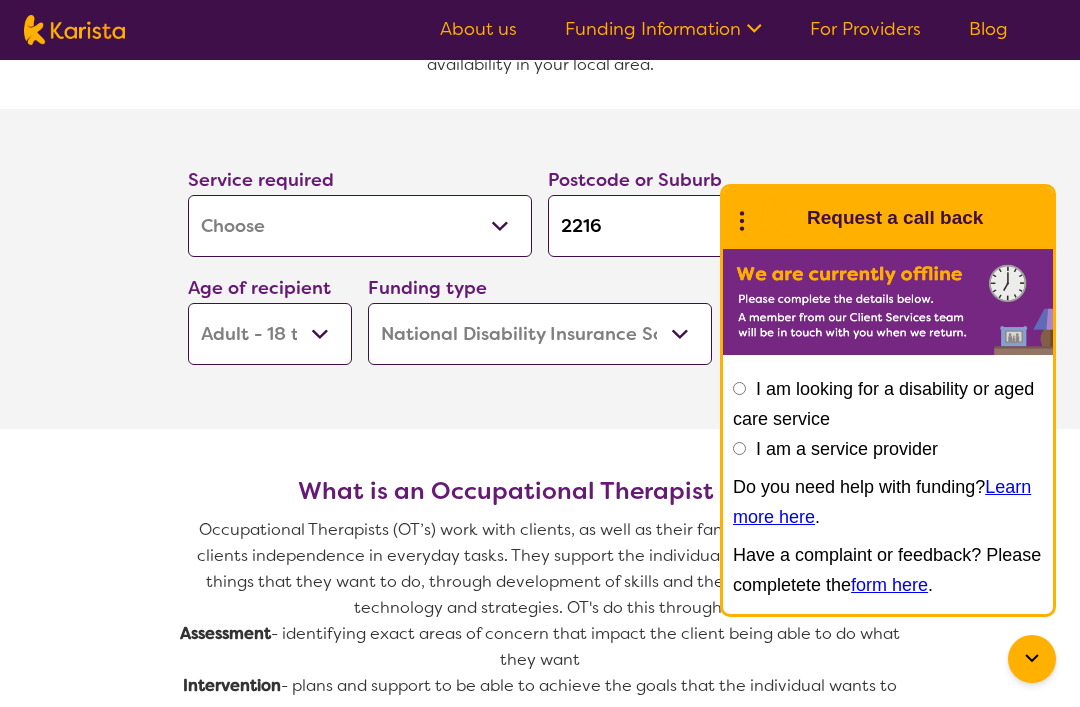 click on "Home Care Package (HCP) National Disability Insurance Scheme (NDIS) I don't know" at bounding box center (540, 334) 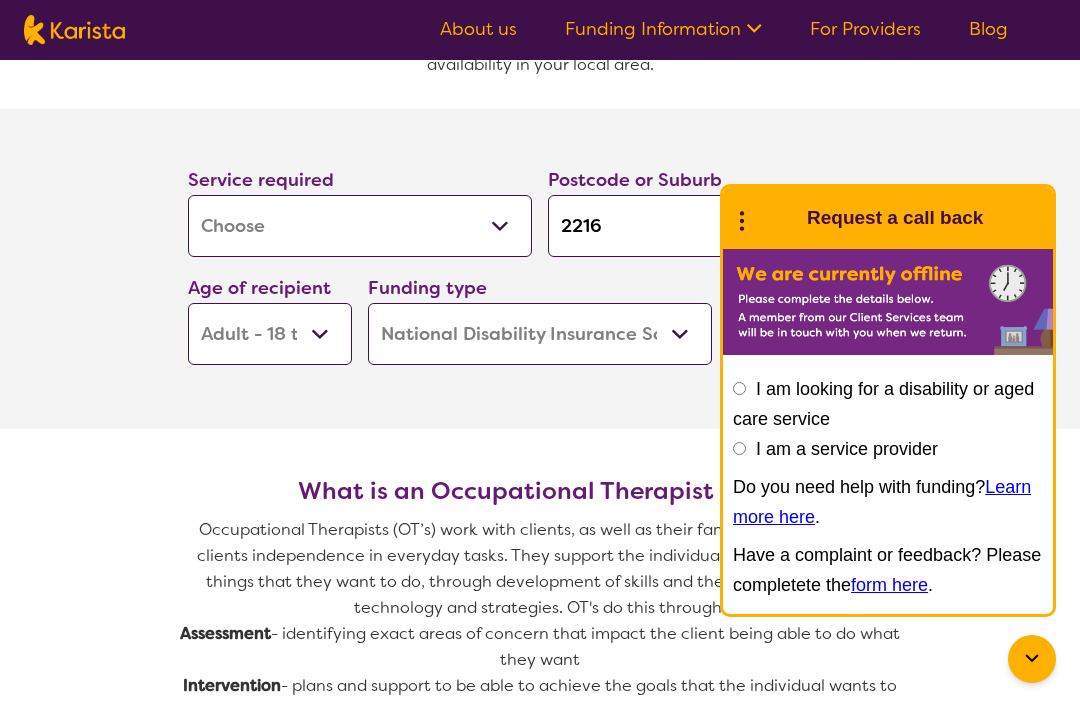 click on "2216" at bounding box center [720, 226] 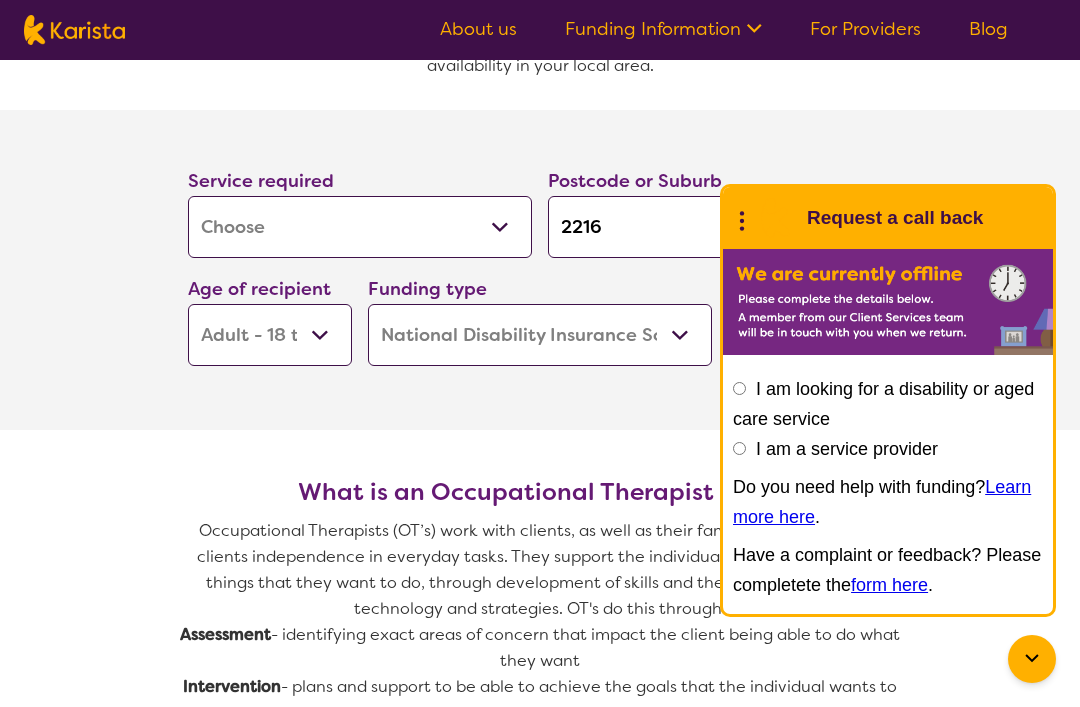 click on "2216" at bounding box center (720, 227) 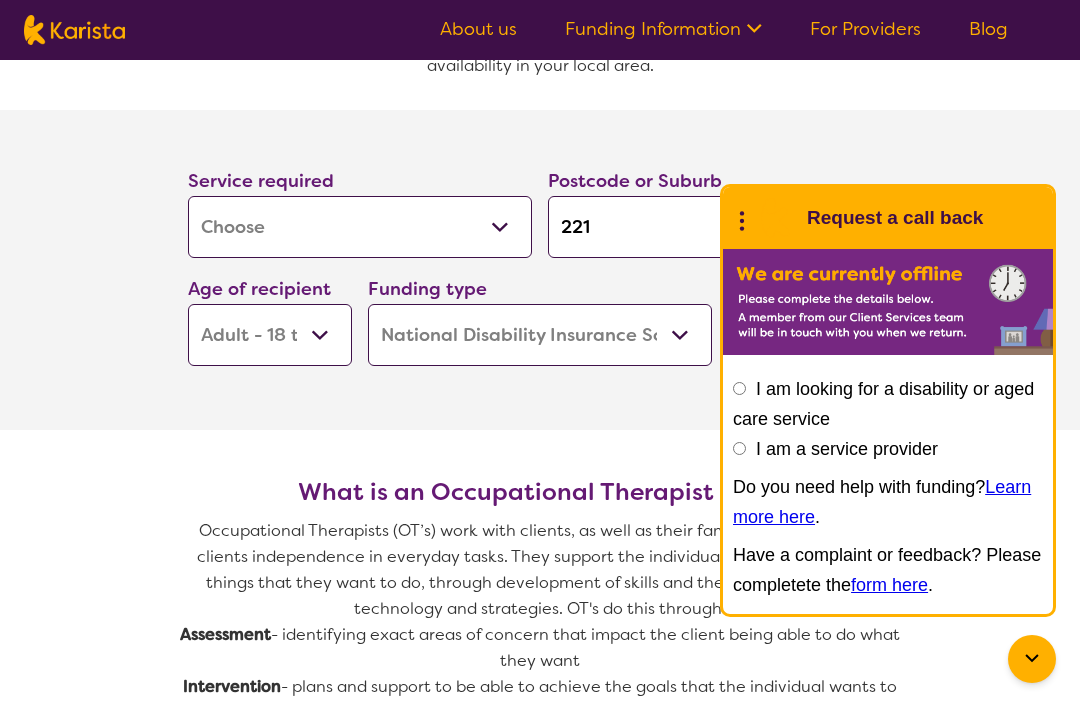 type on "221" 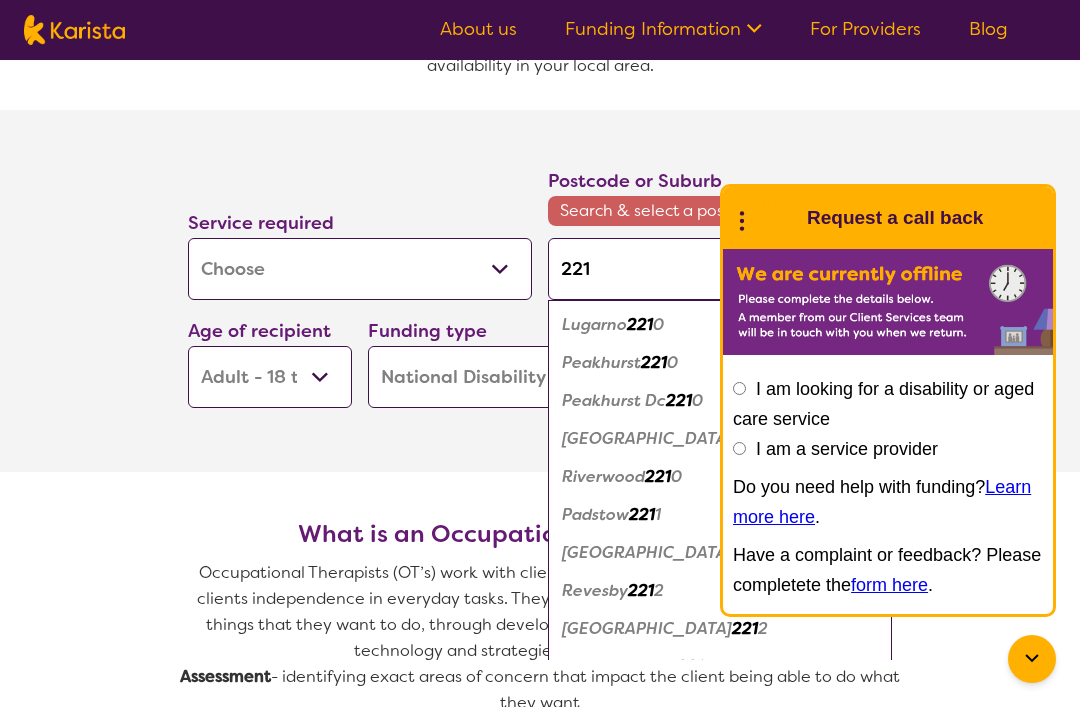 type on "2217" 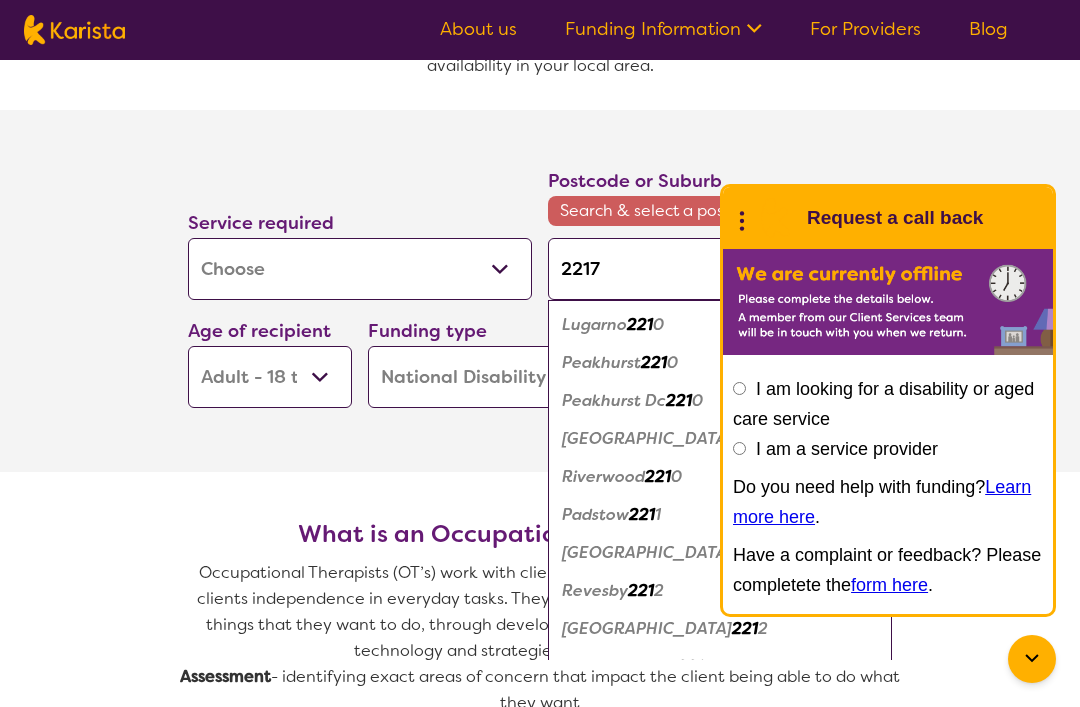 type on "2217" 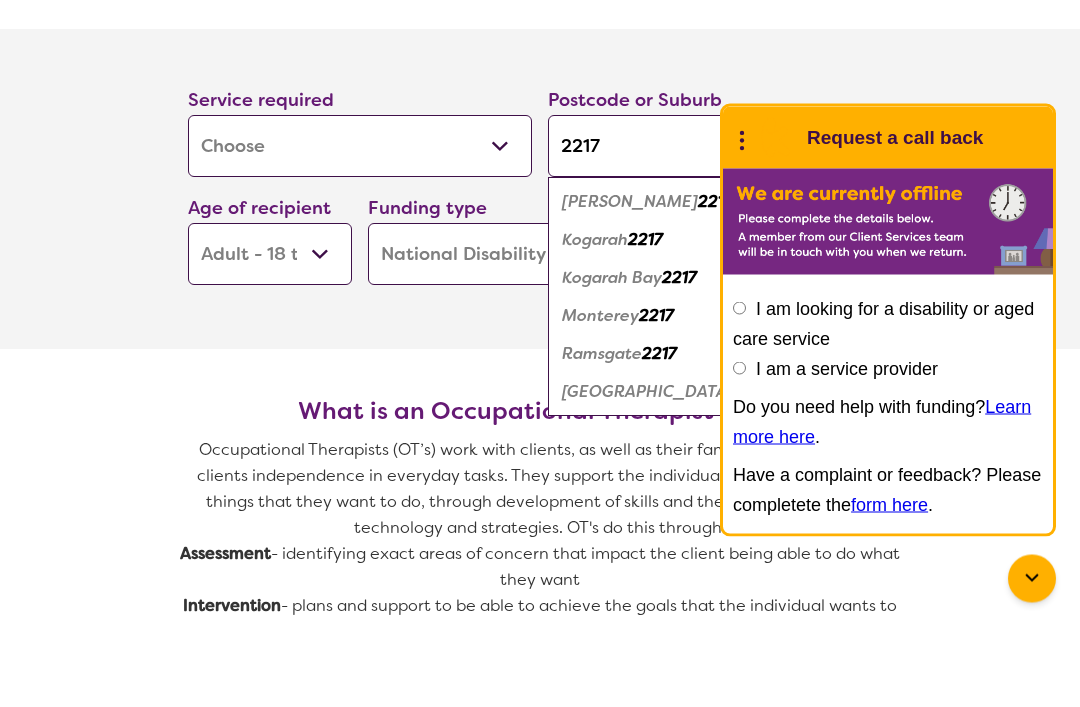 type on "2217" 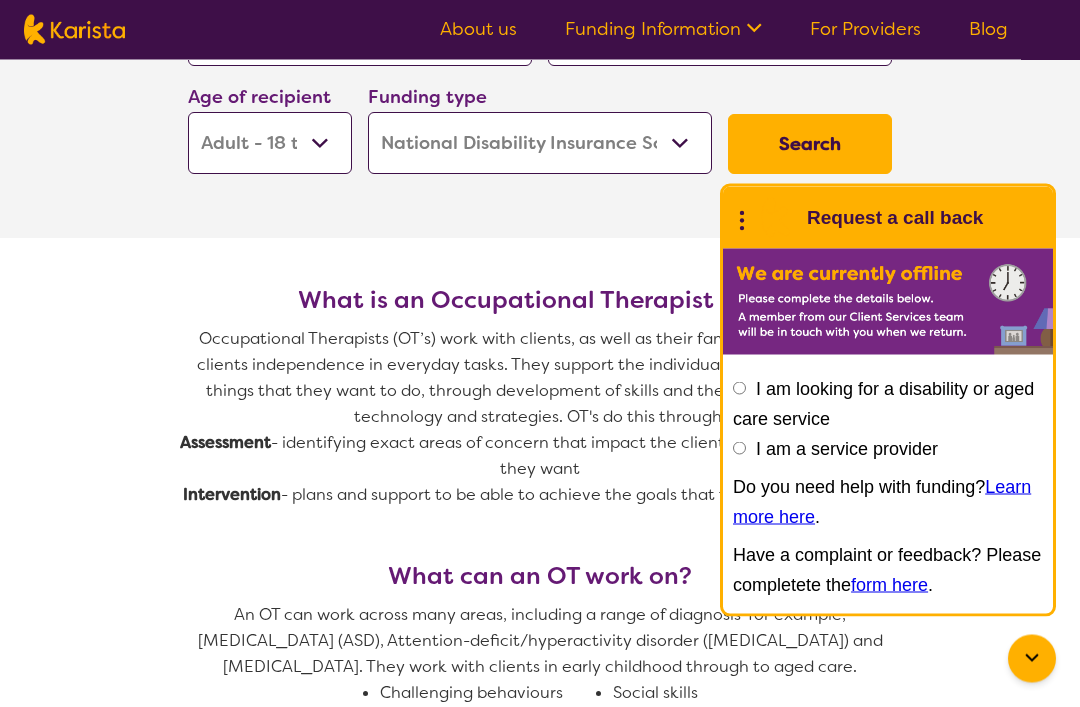 scroll, scrollTop: 592, scrollLeft: 0, axis: vertical 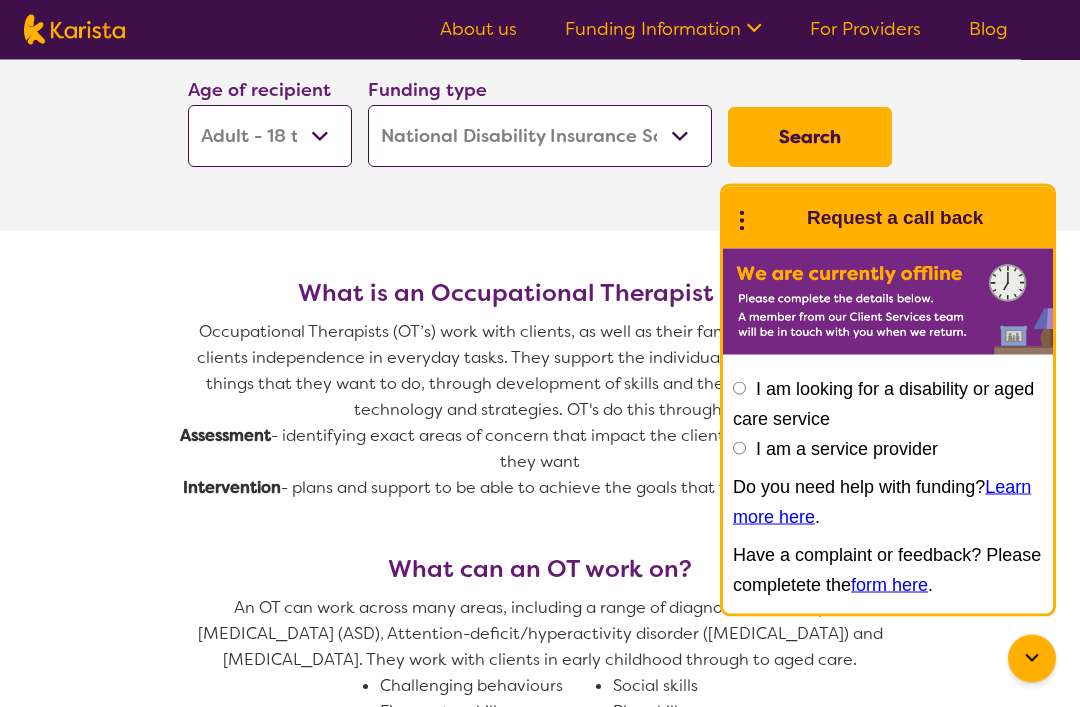 click on "Search" at bounding box center (810, 138) 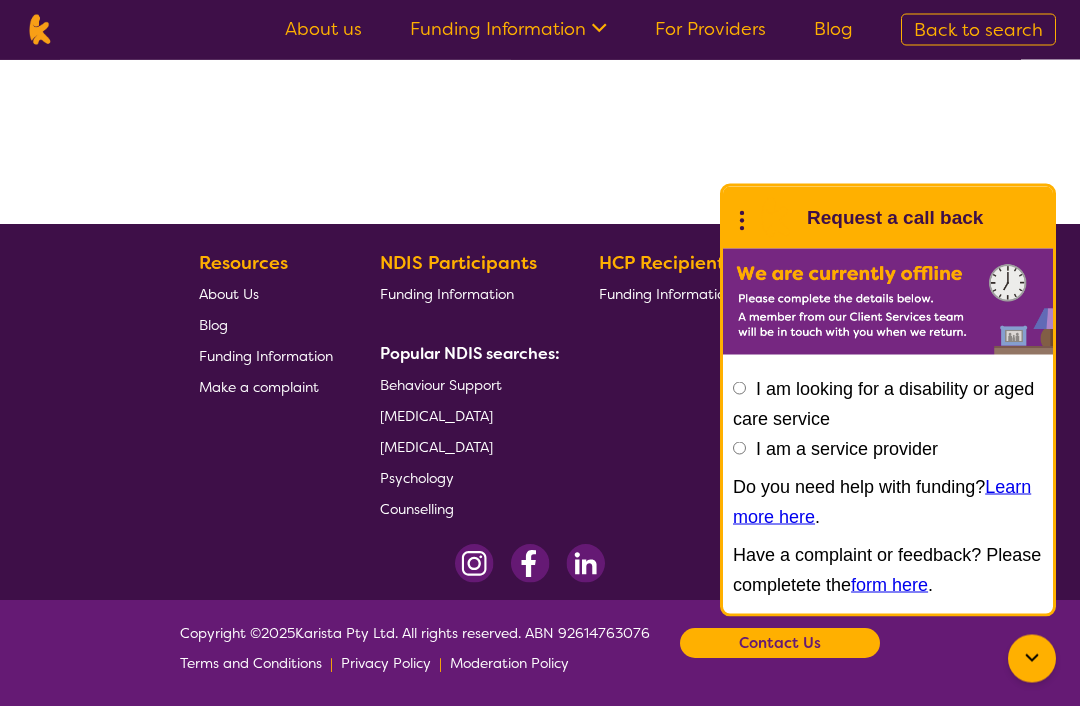 scroll, scrollTop: 0, scrollLeft: 0, axis: both 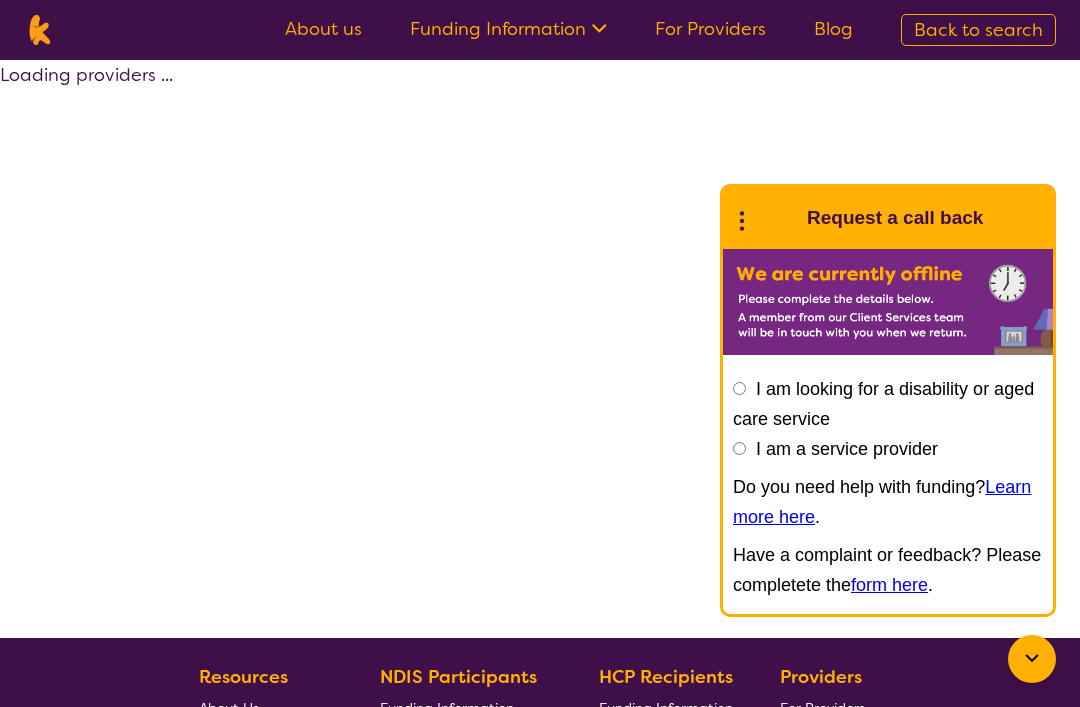select on "by_score" 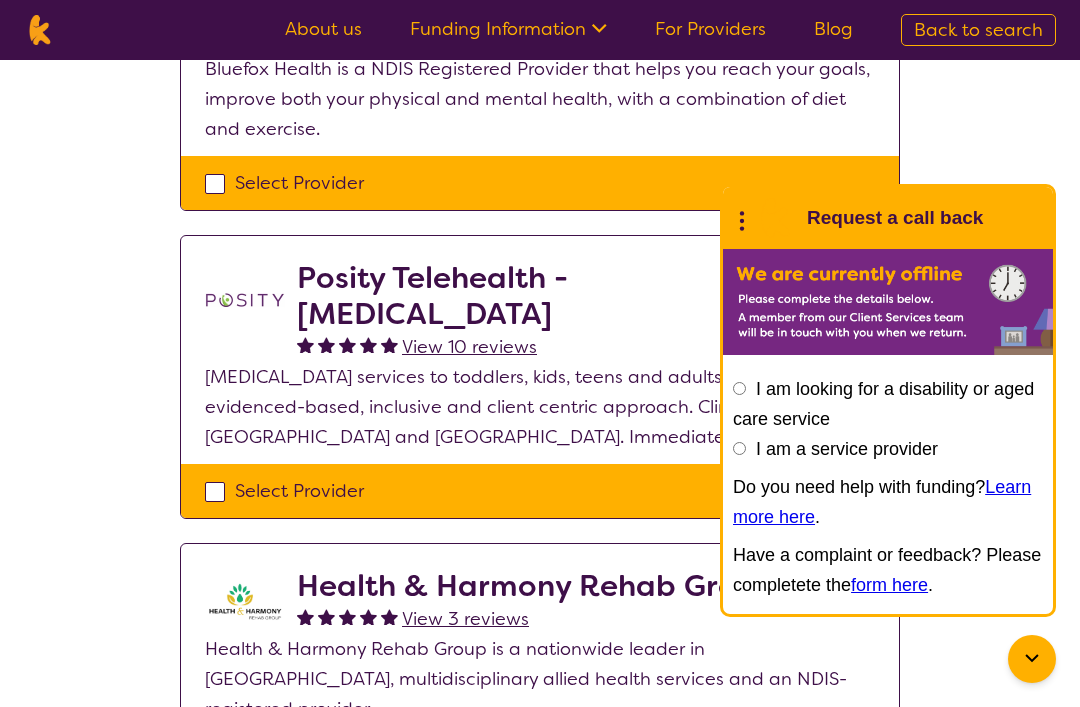 select on "[MEDICAL_DATA]" 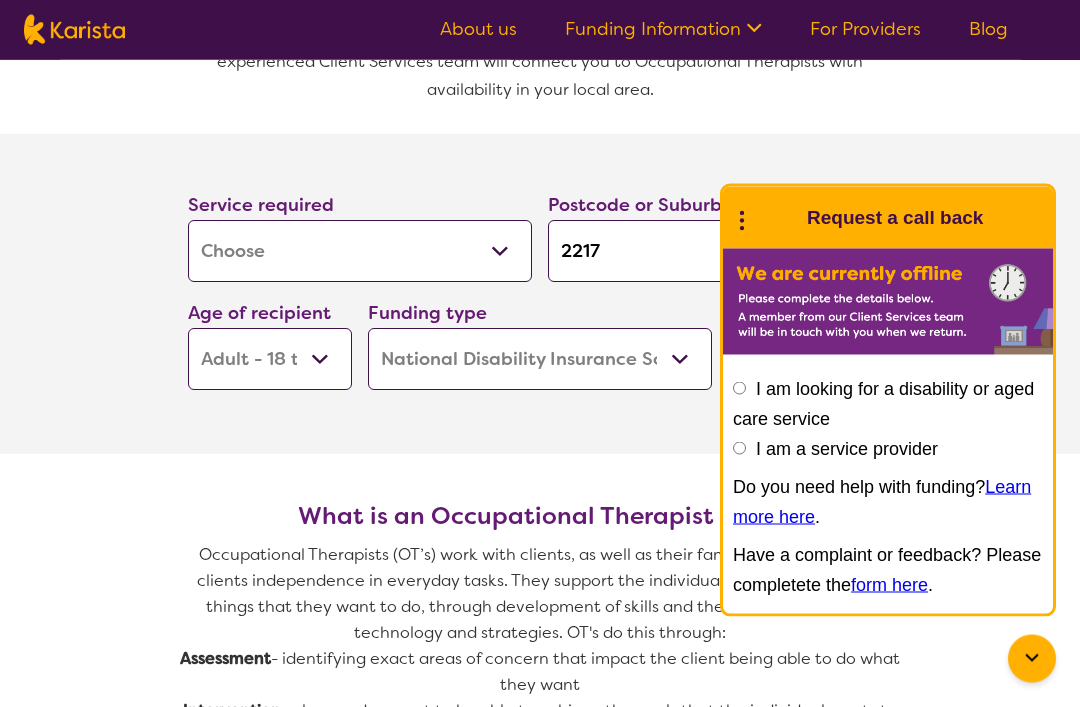 scroll, scrollTop: 350, scrollLeft: 0, axis: vertical 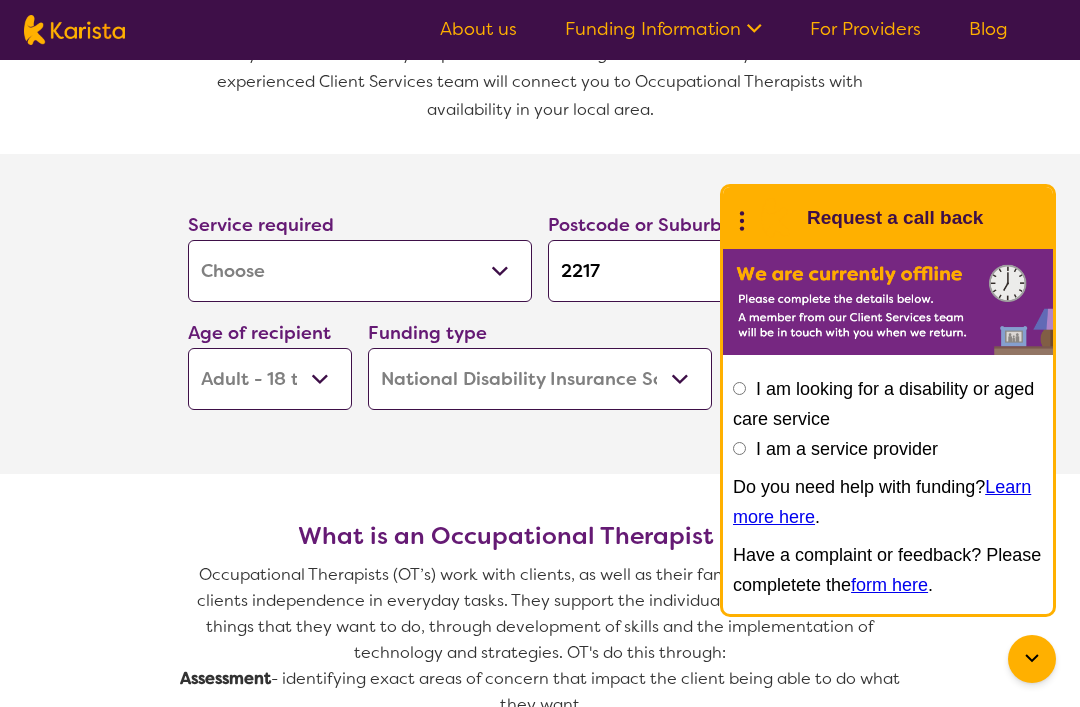 click on "2217" at bounding box center [720, 271] 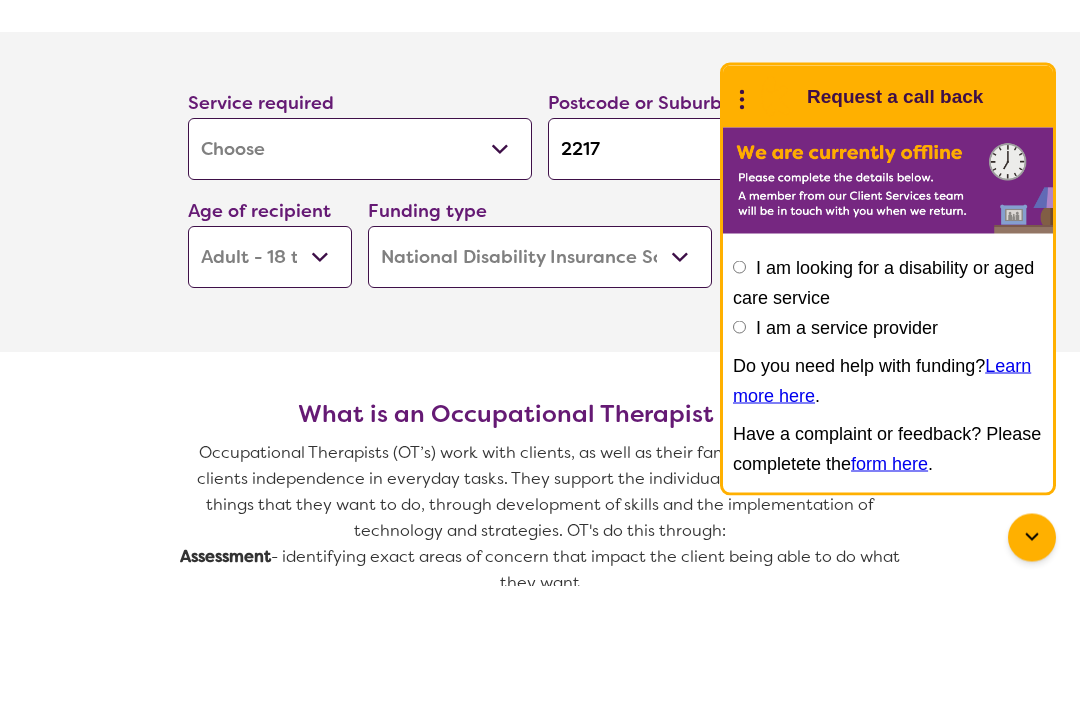 click on "Early Childhood - 0 to 9 Child - 10 to 11 Adolescent - 12 to 17 Adult - 18 to 64 Aged - [DEMOGRAPHIC_DATA]+" at bounding box center [270, 379] 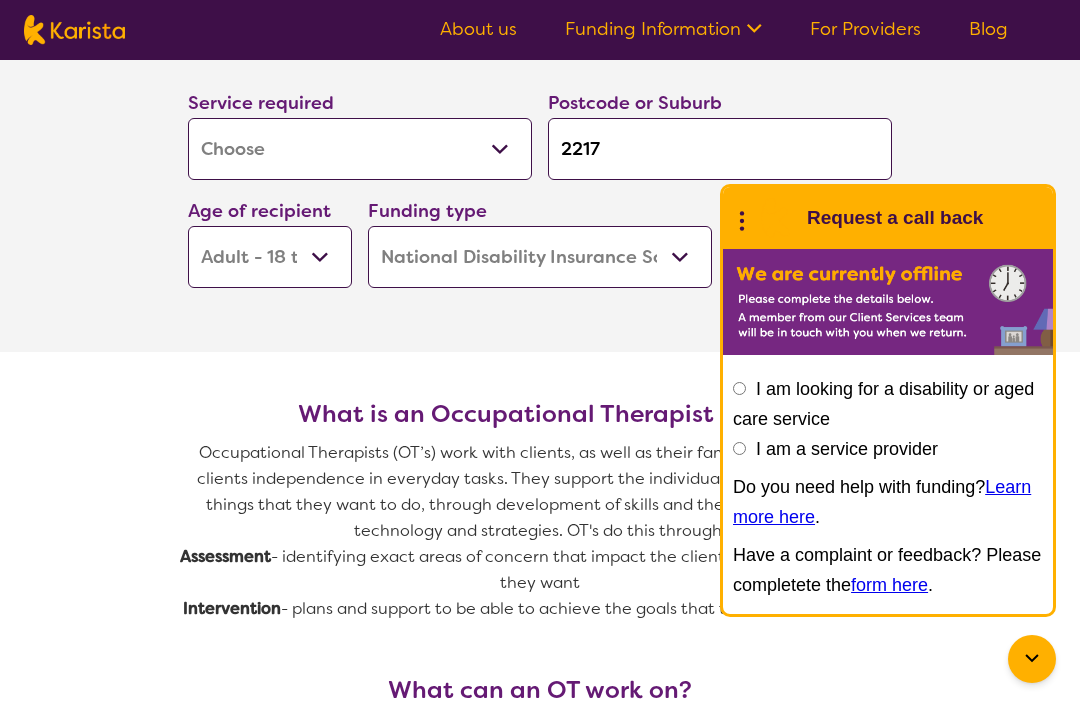 select 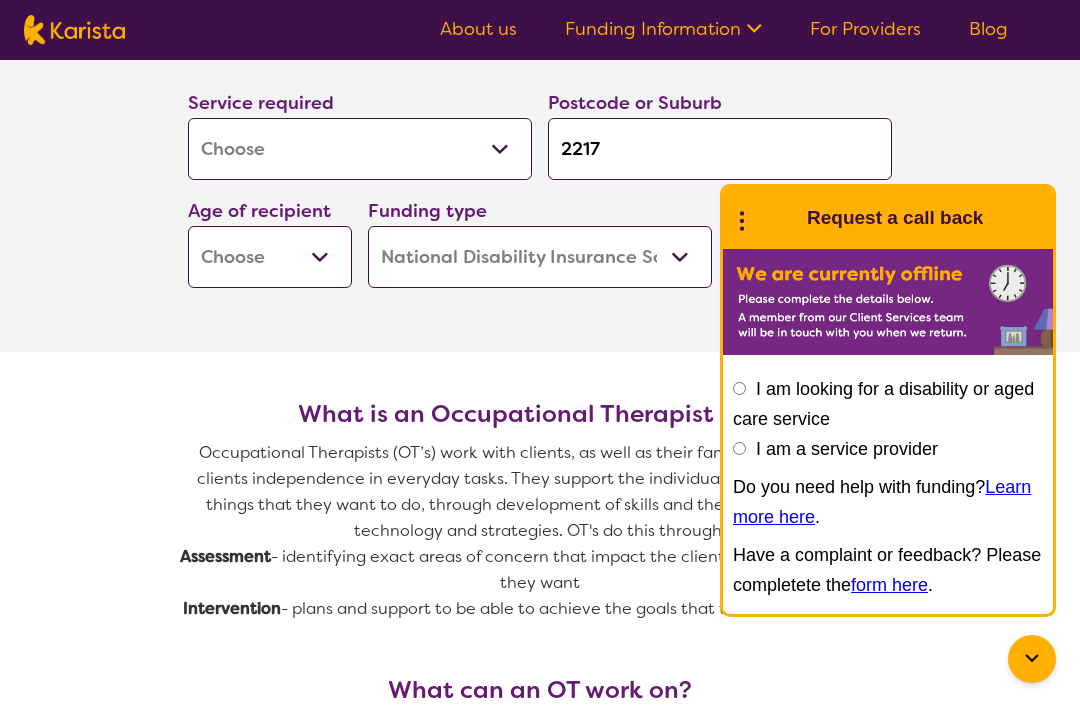 select 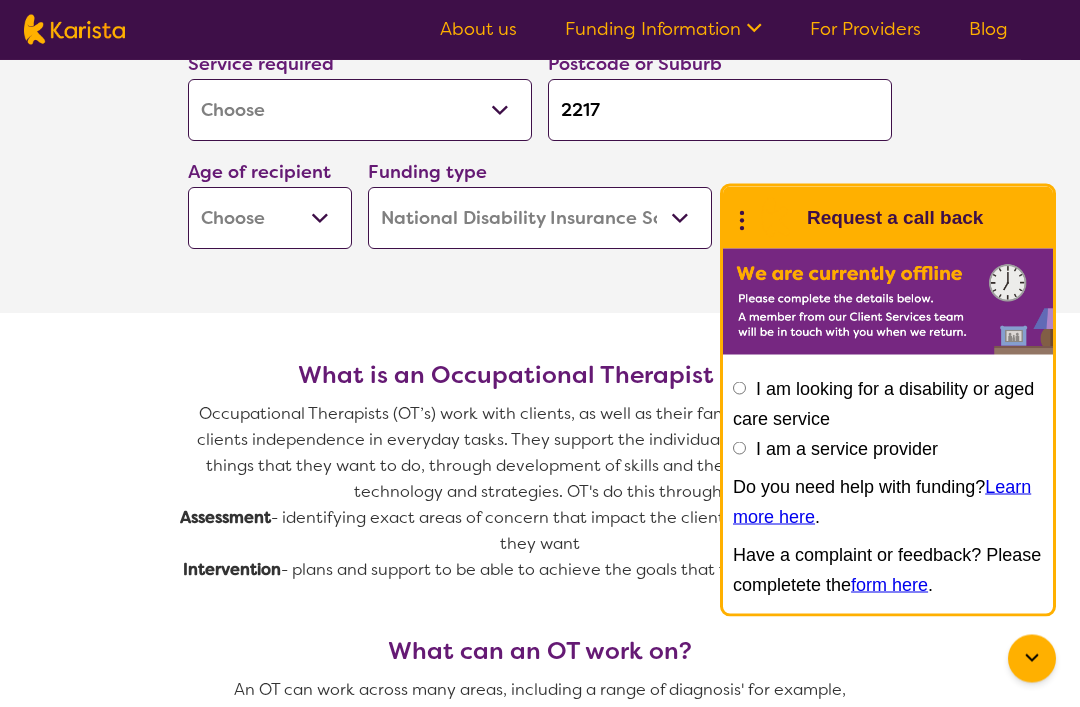 scroll, scrollTop: 511, scrollLeft: 0, axis: vertical 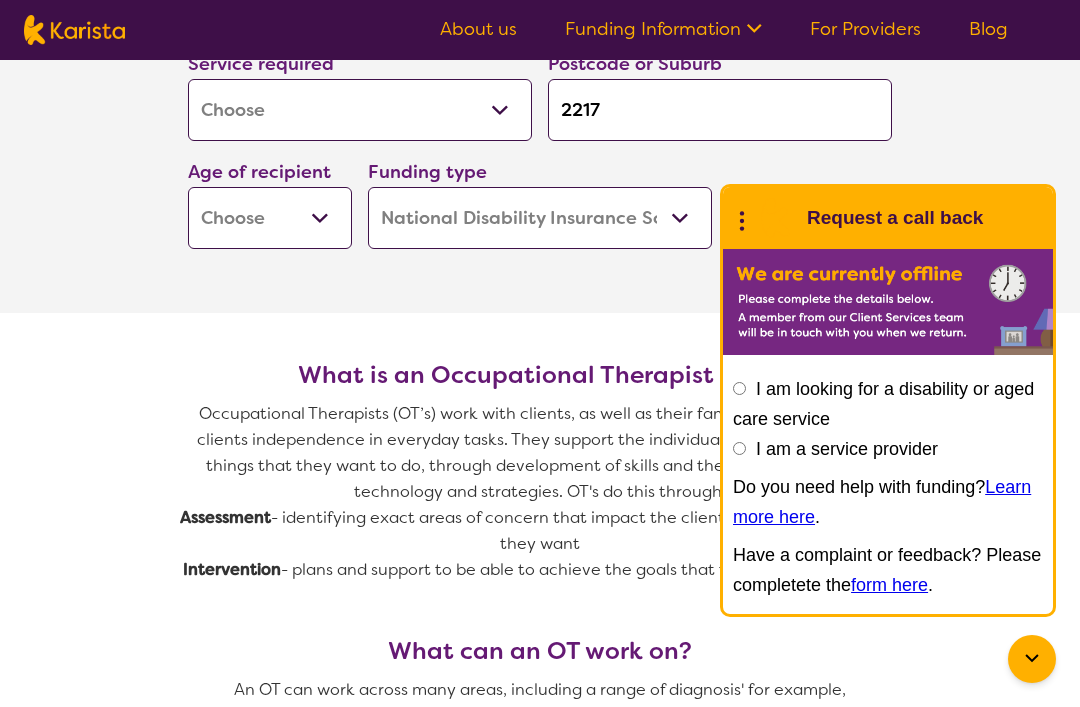 click on "Search" at bounding box center (810, 219) 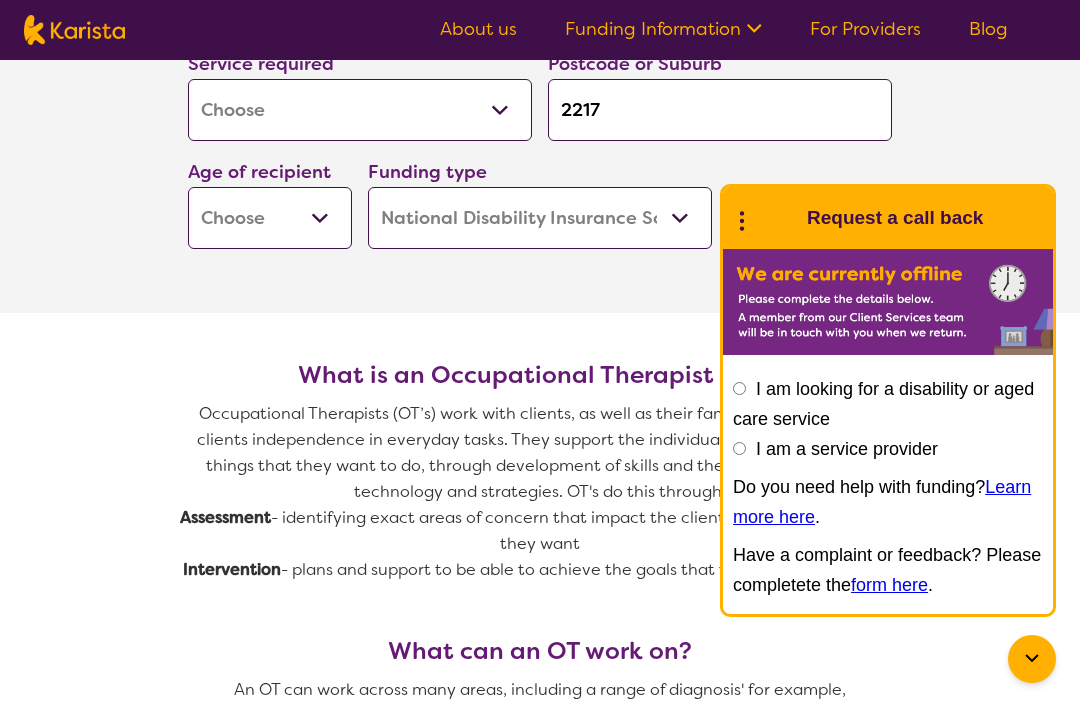 click on "Search" at bounding box center [810, 219] 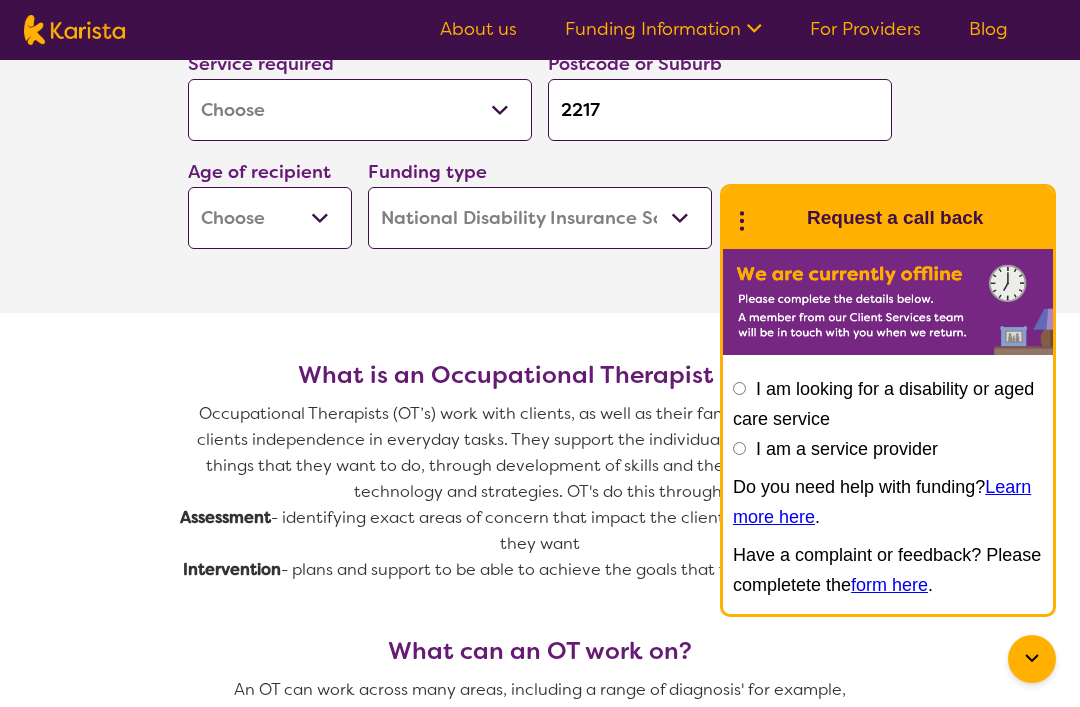 select on "AS" 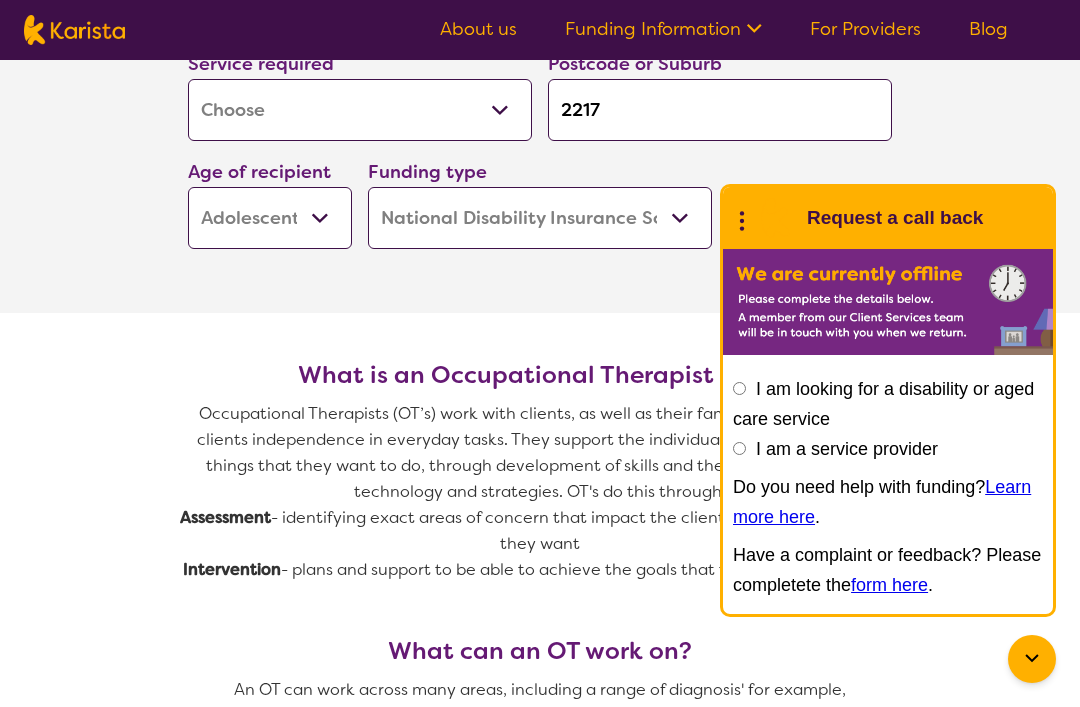 select on "AS" 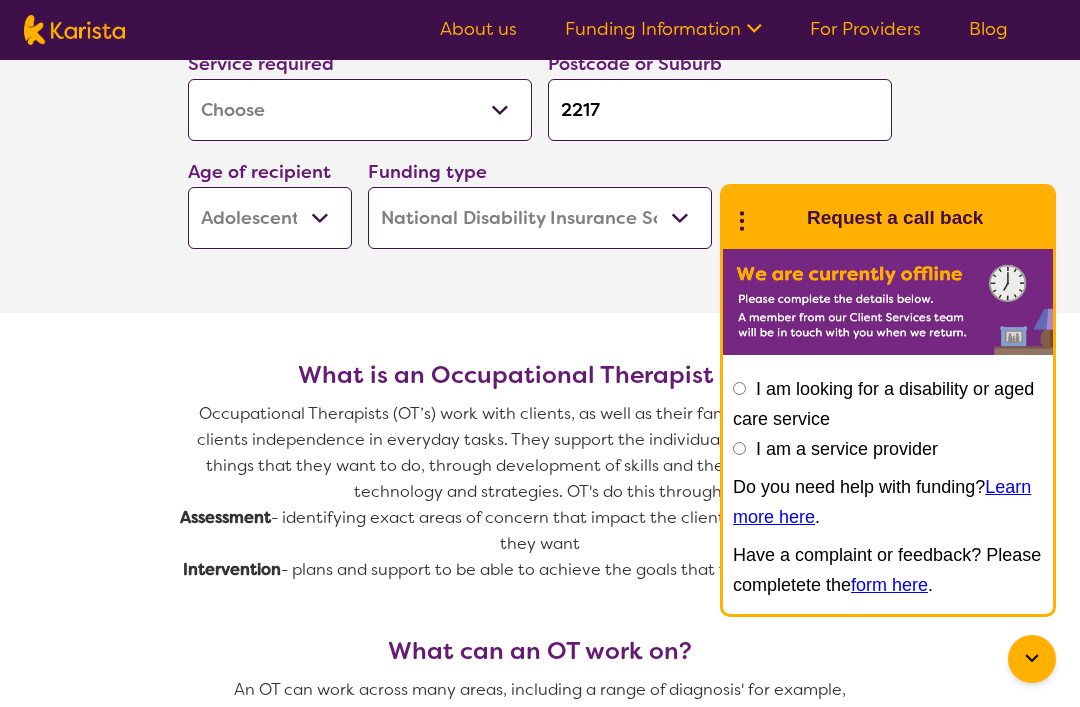 click on "Search" at bounding box center [810, 219] 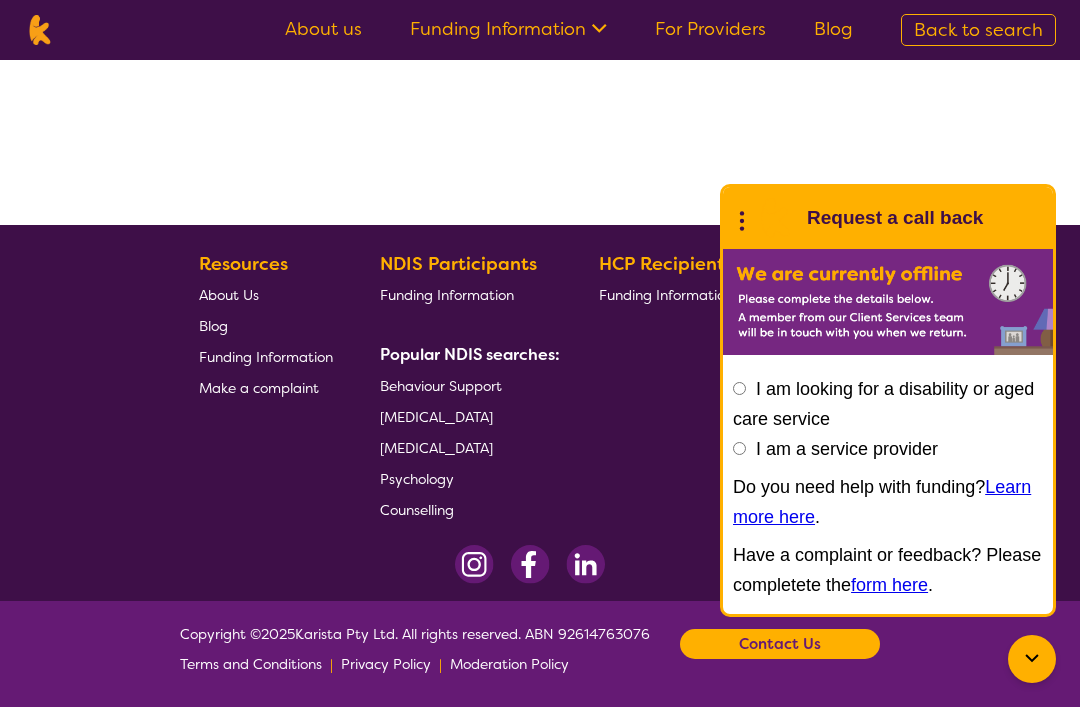 scroll, scrollTop: 0, scrollLeft: 0, axis: both 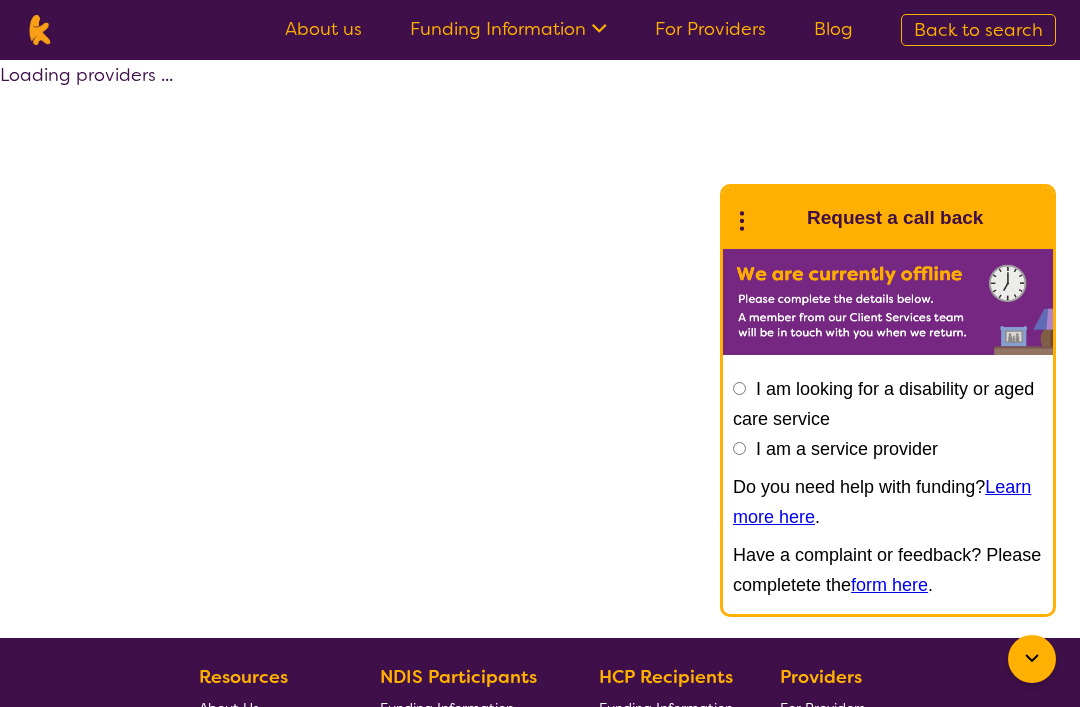 select on "by_score" 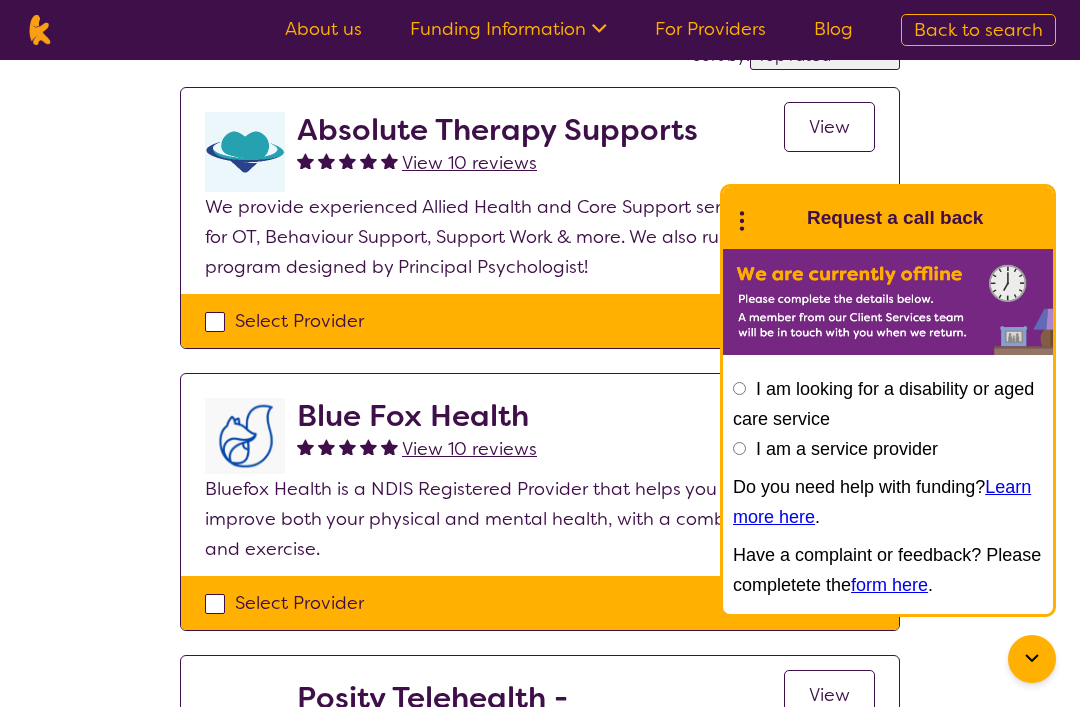 scroll, scrollTop: 157, scrollLeft: 0, axis: vertical 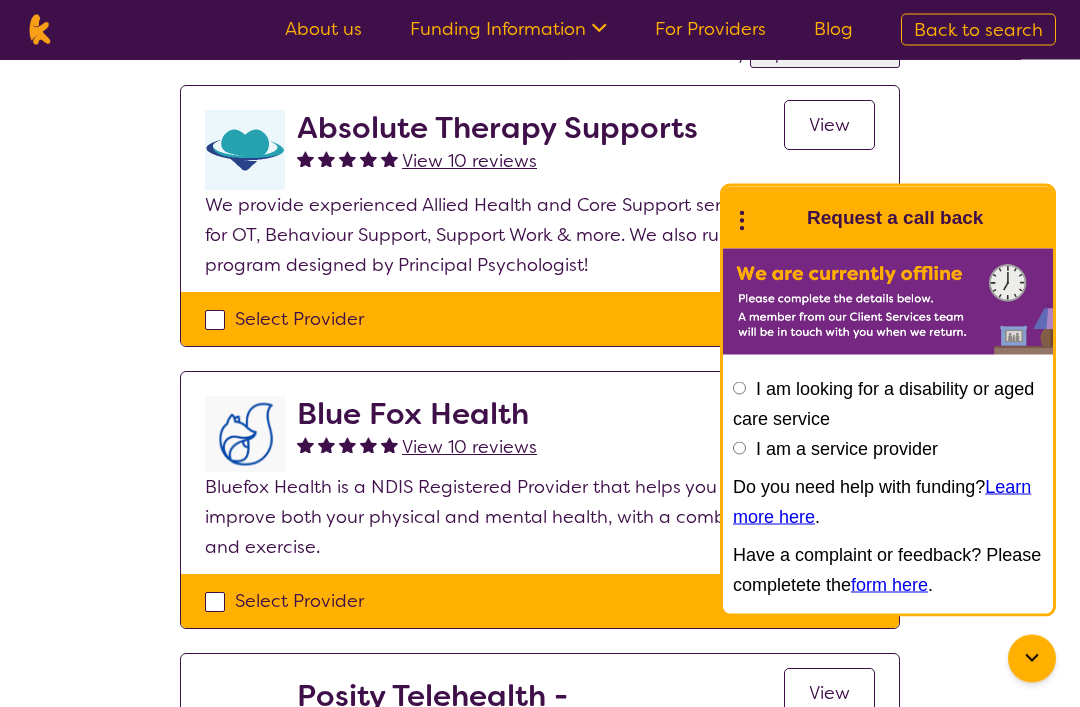 click at bounding box center (245, 151) 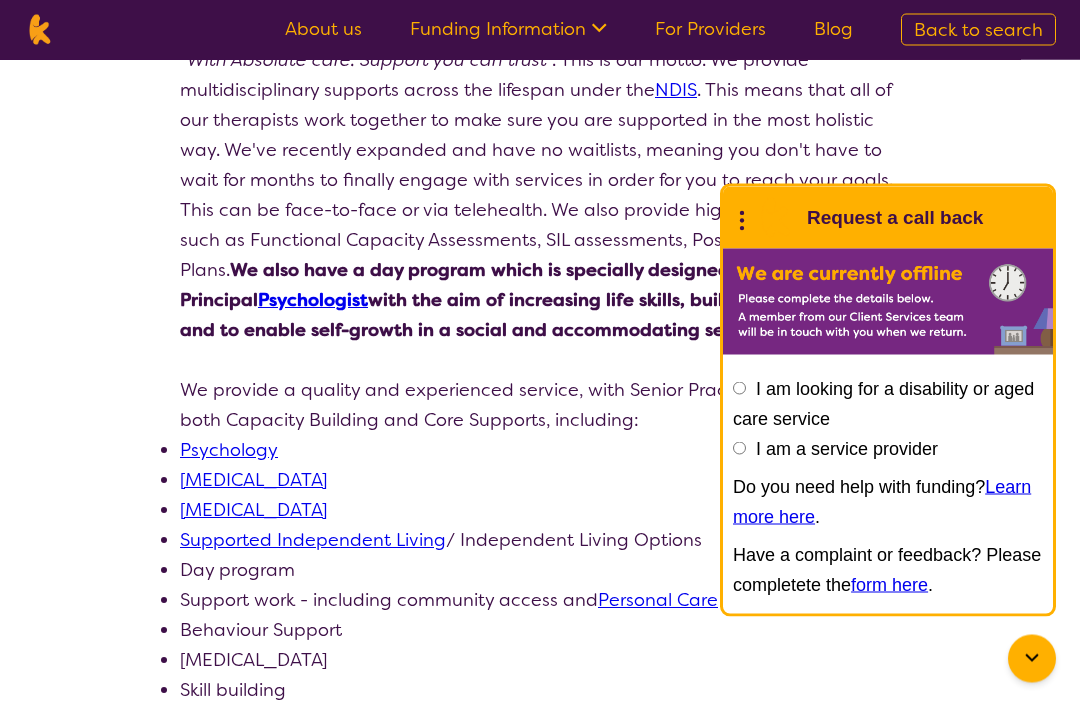scroll, scrollTop: 0, scrollLeft: 0, axis: both 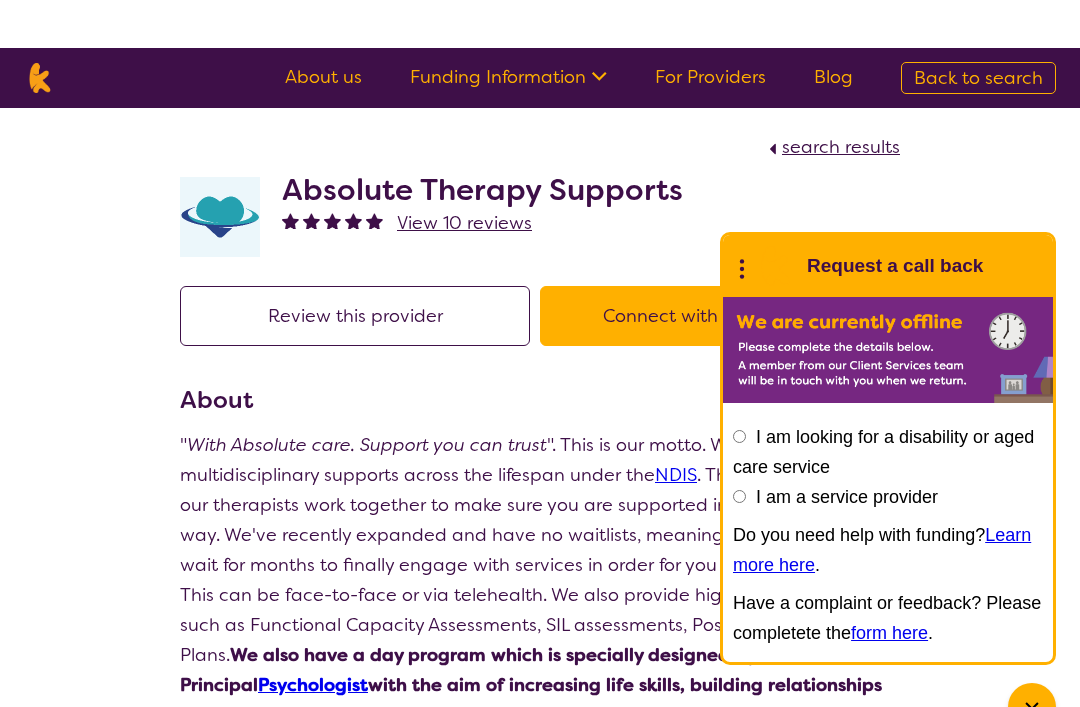 select on "by_score" 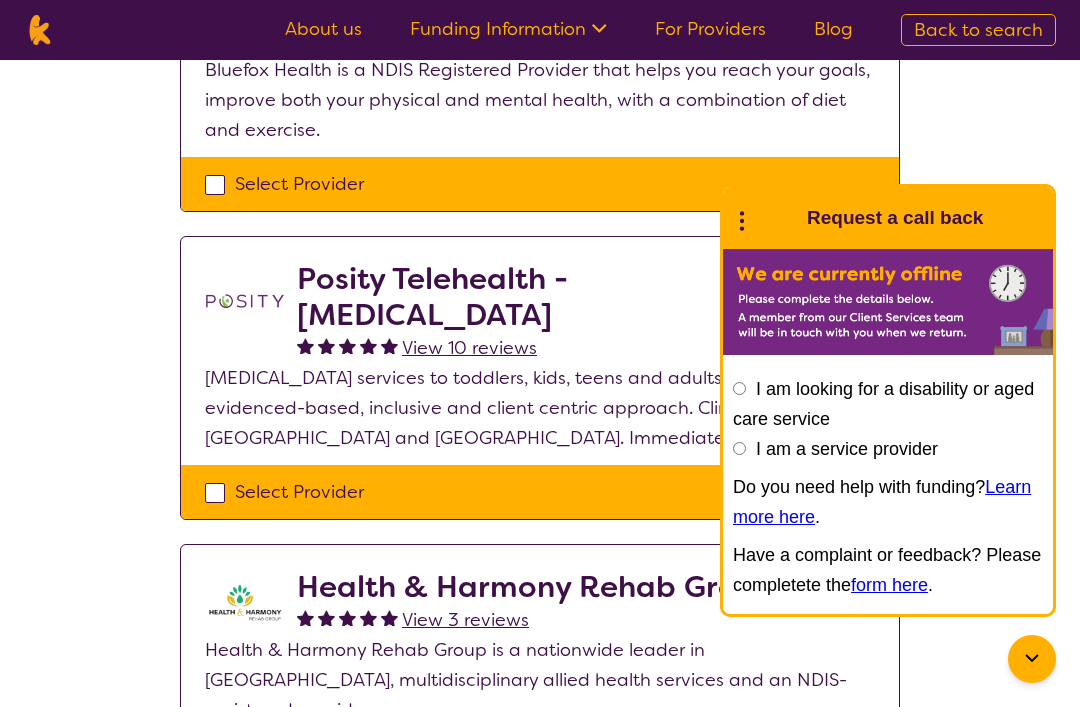 select on "[MEDICAL_DATA]" 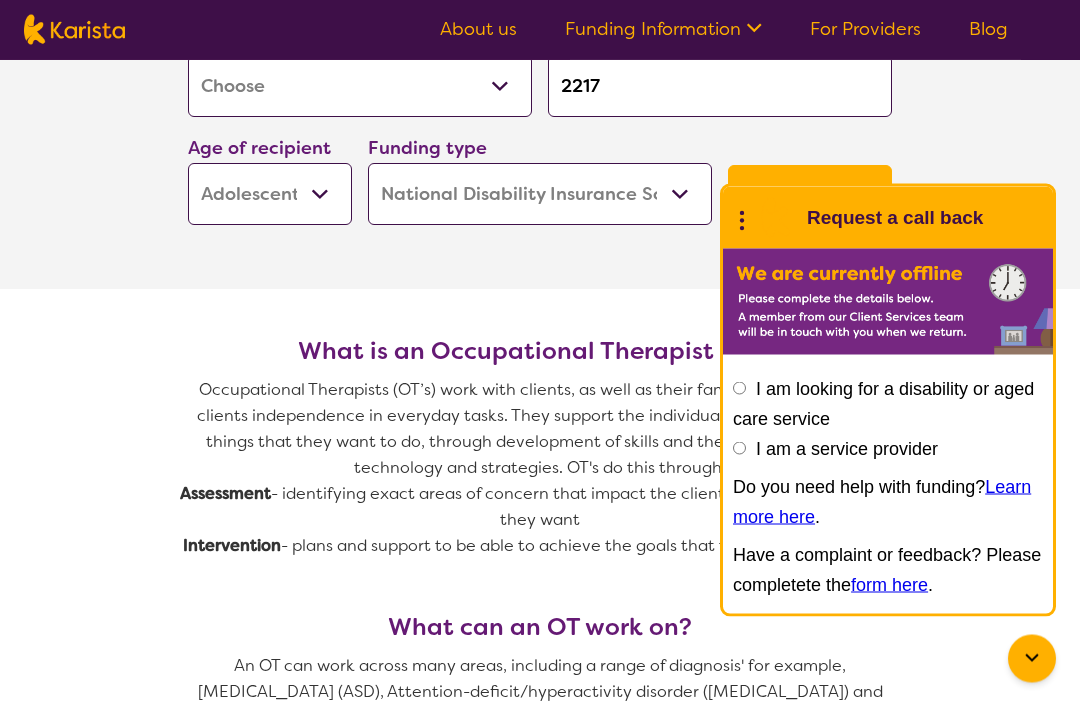 scroll, scrollTop: 535, scrollLeft: 0, axis: vertical 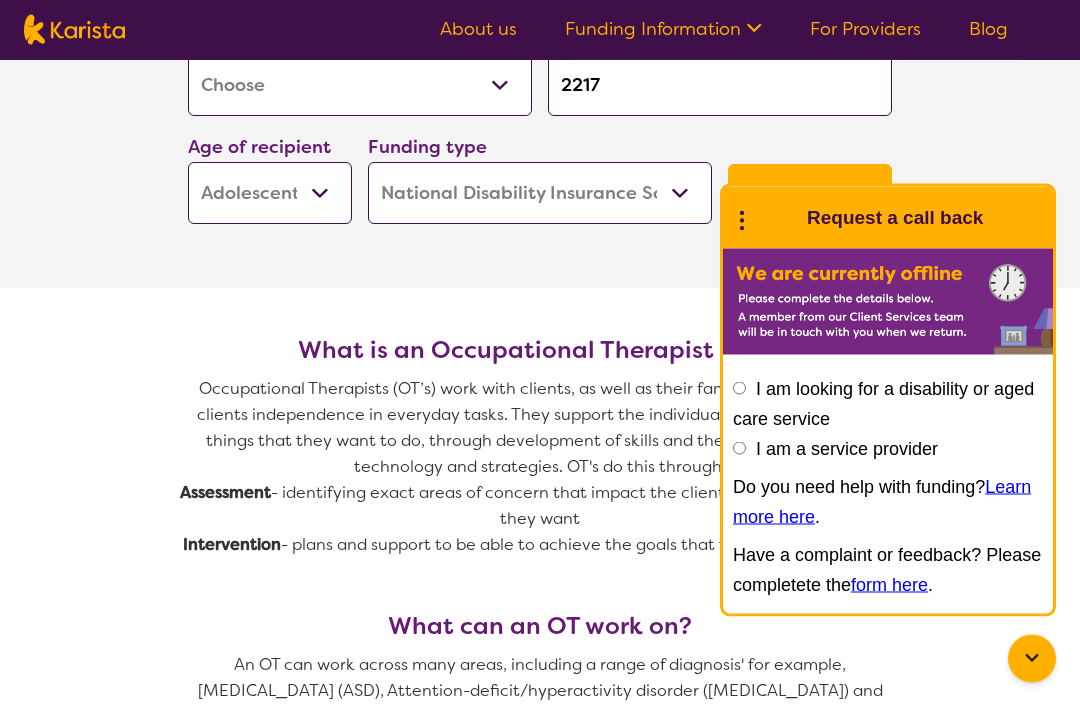 click on "Search" at bounding box center (810, 195) 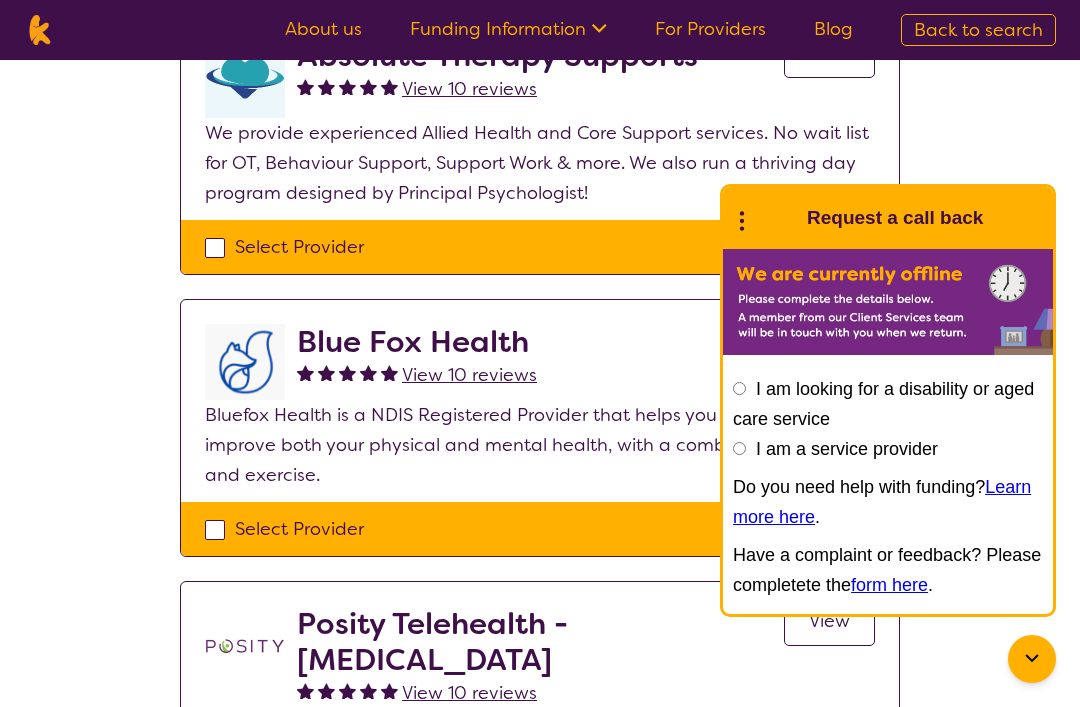 scroll, scrollTop: 0, scrollLeft: 0, axis: both 